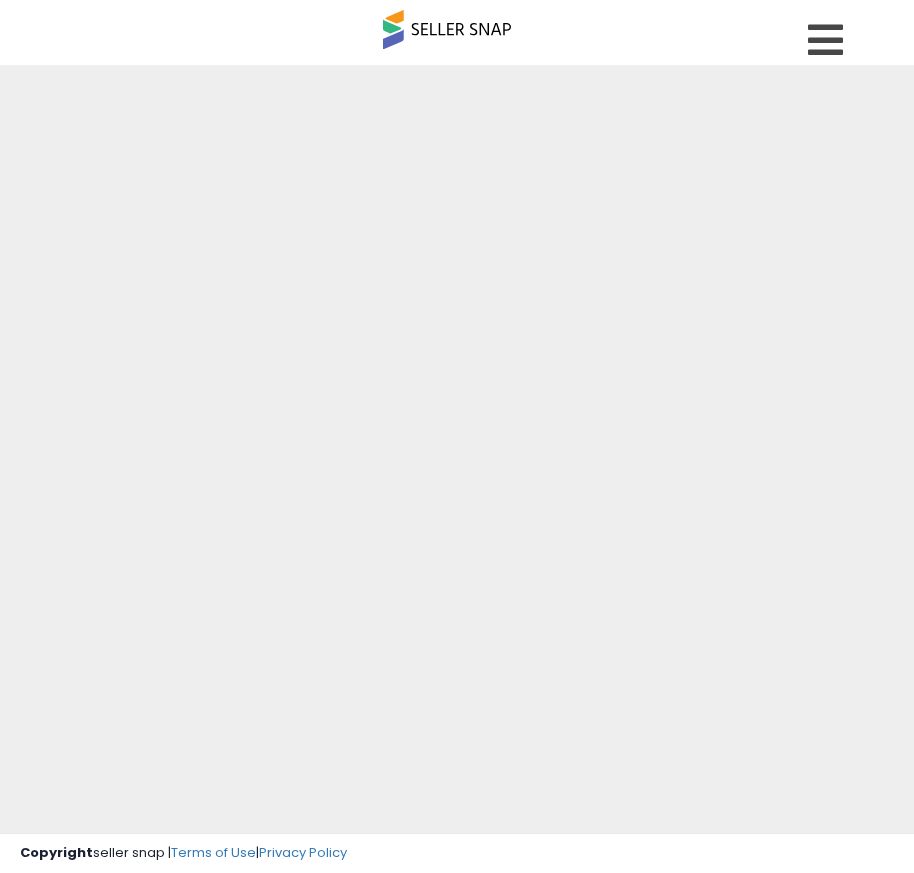 scroll, scrollTop: 0, scrollLeft: 0, axis: both 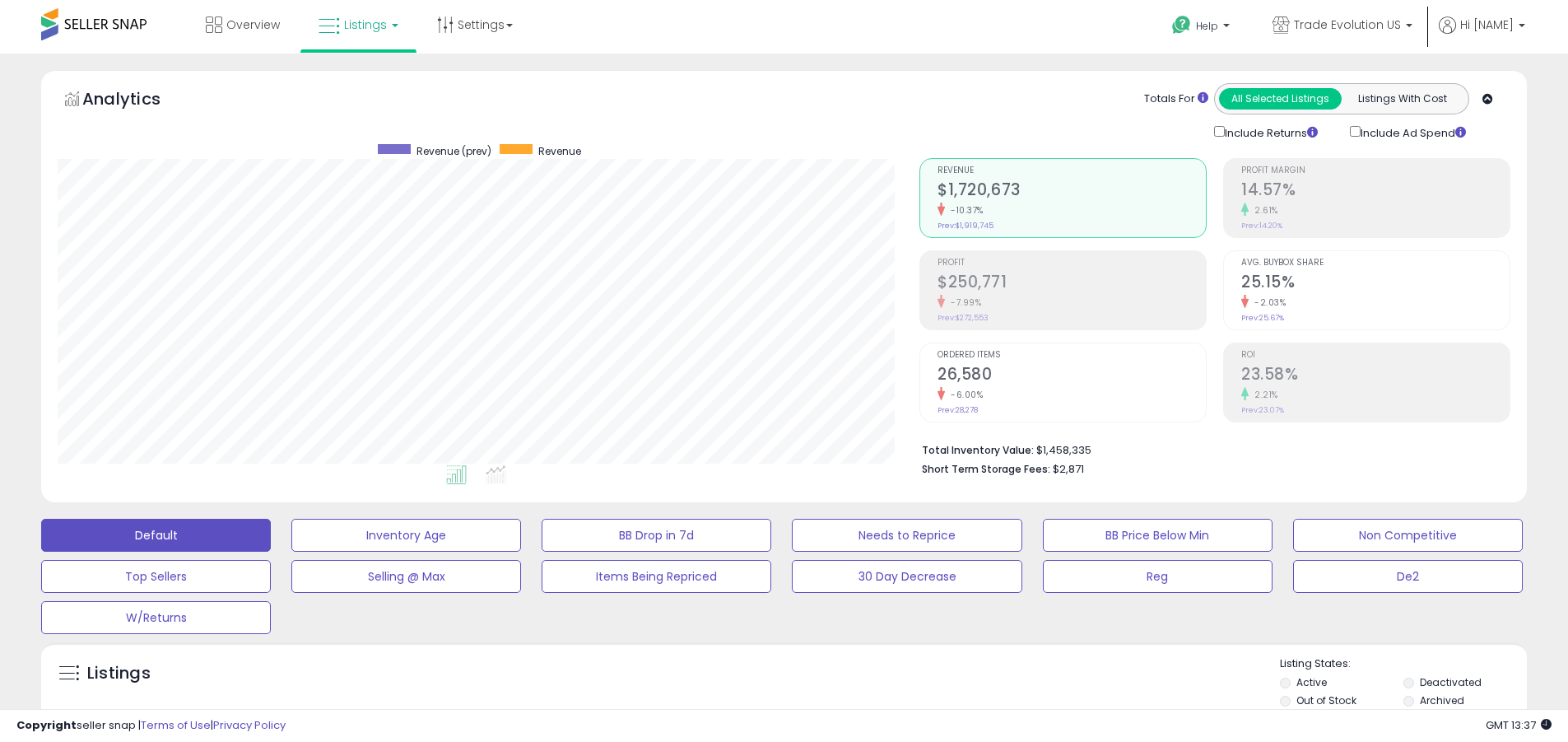 click on "Deactivated" at bounding box center [1450, 682] 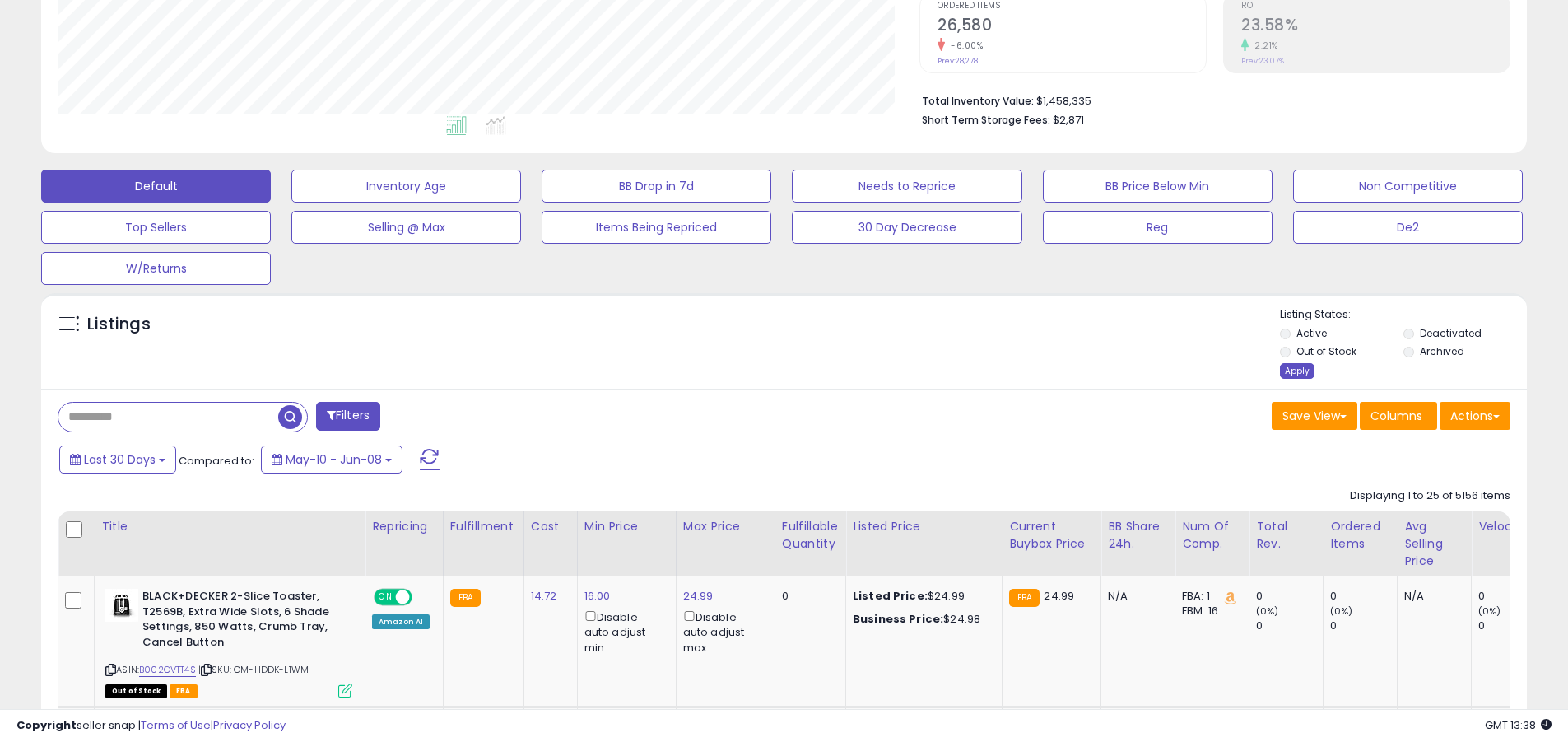 click on "Apply" at bounding box center [1297, 371] 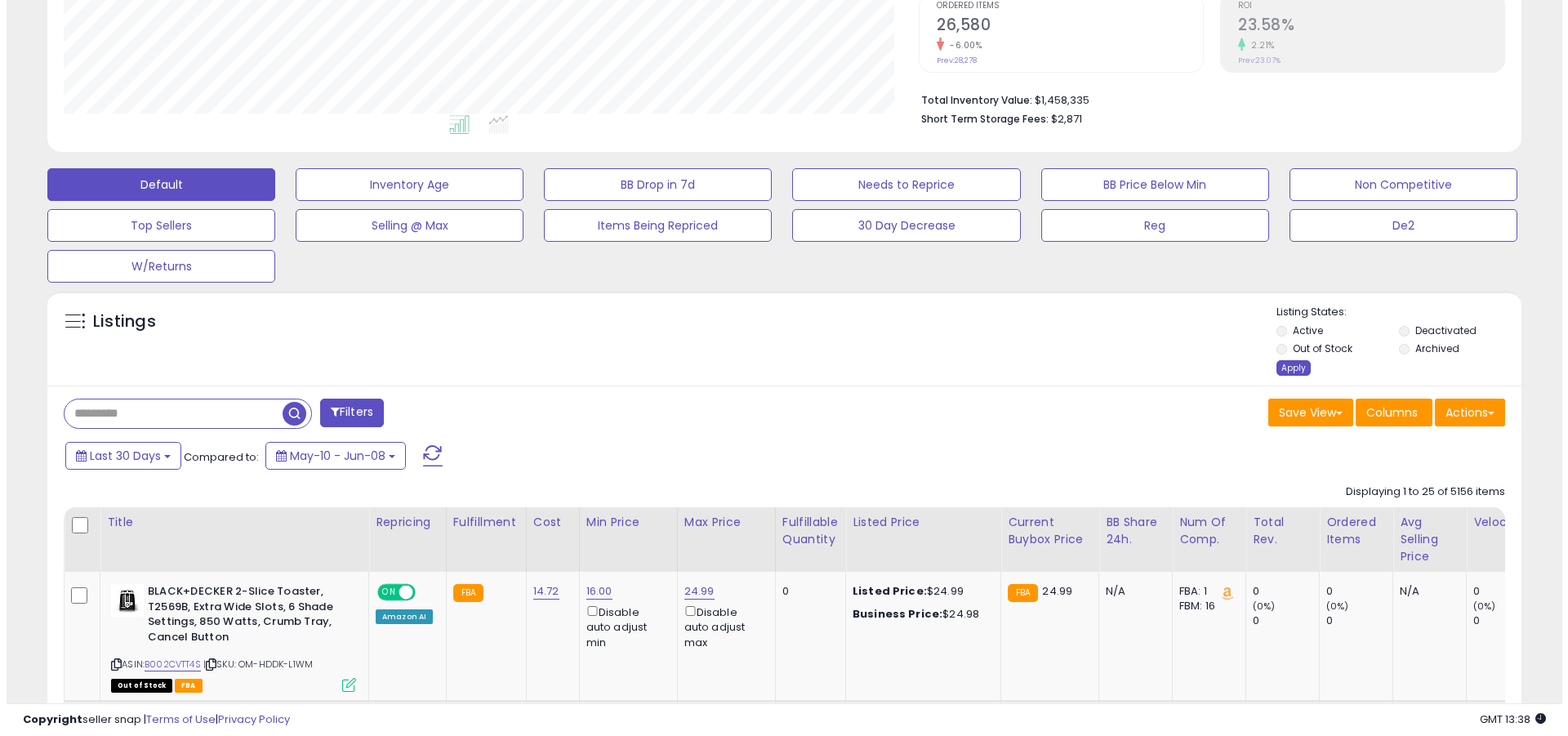 scroll, scrollTop: 318, scrollLeft: 0, axis: vertical 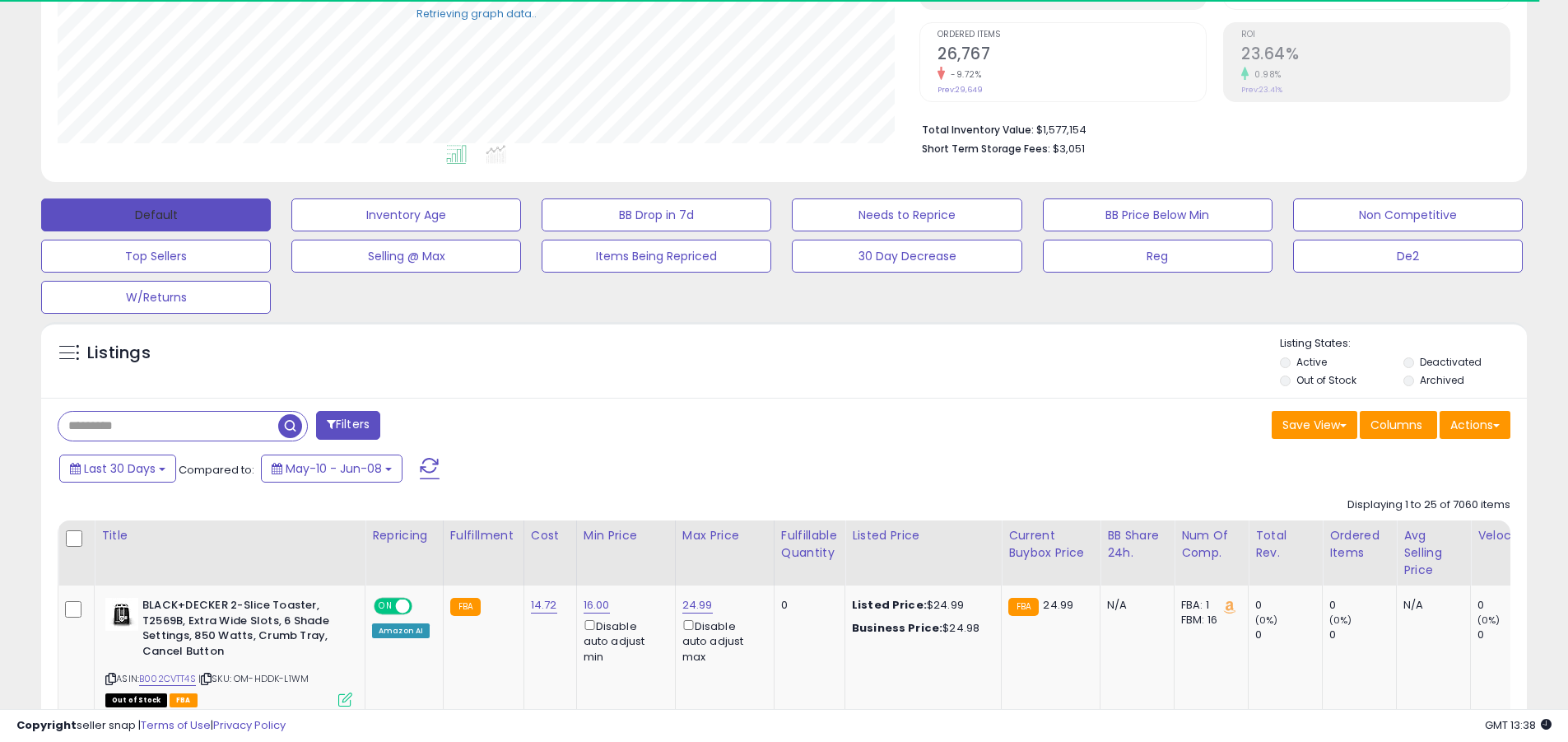 click on "Default" at bounding box center (156, 215) 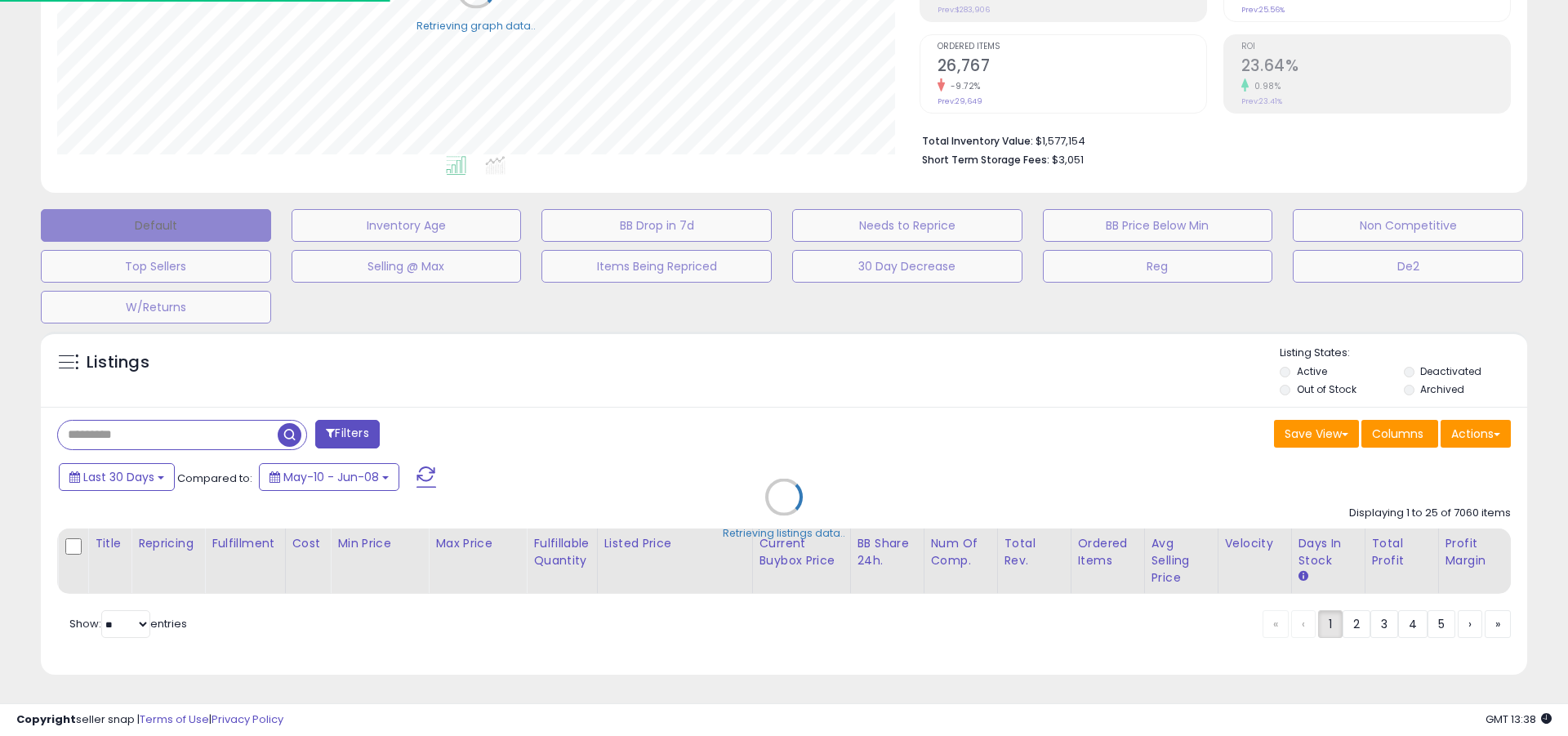 scroll, scrollTop: 816535, scrollLeft: 815804, axis: both 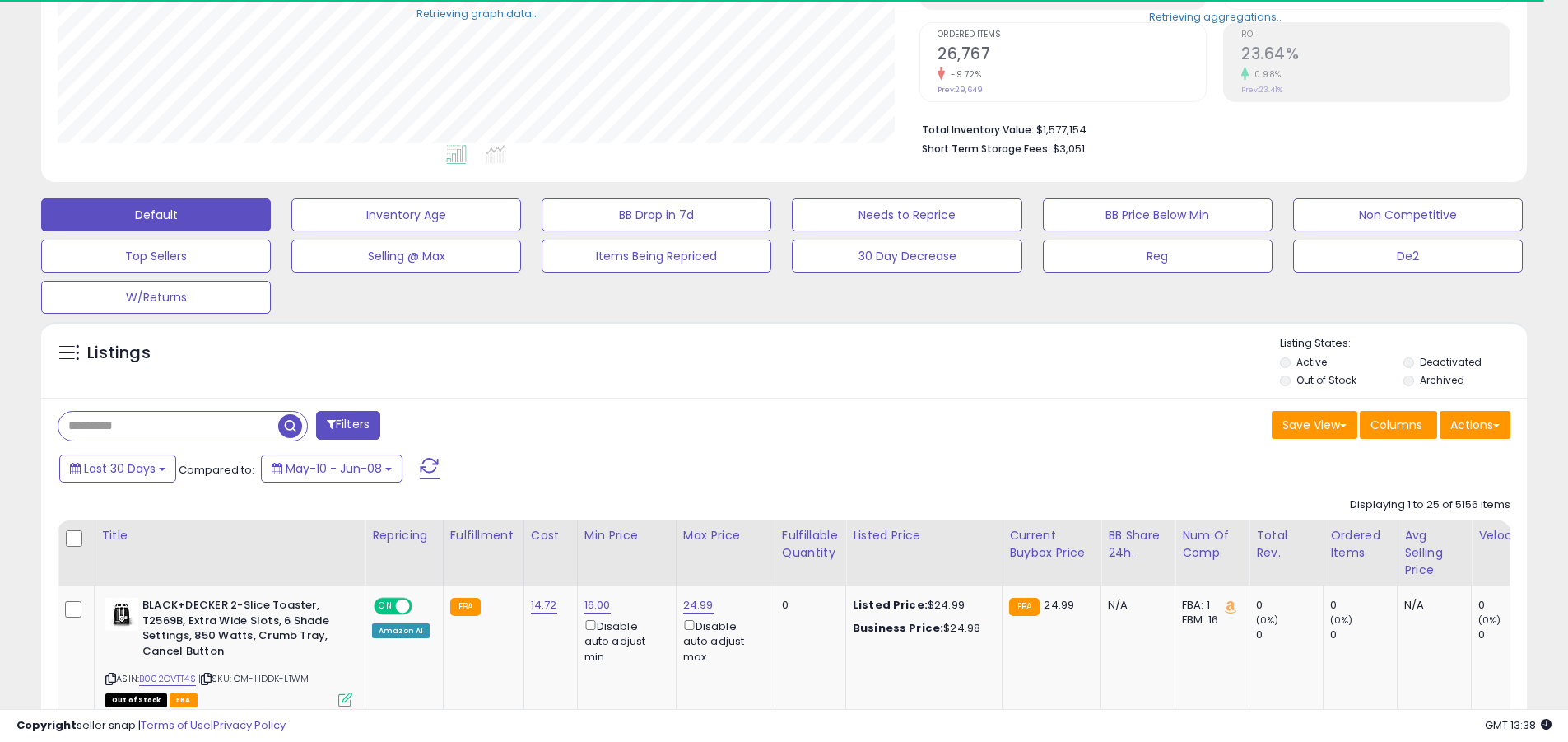 click at bounding box center [430, 469] 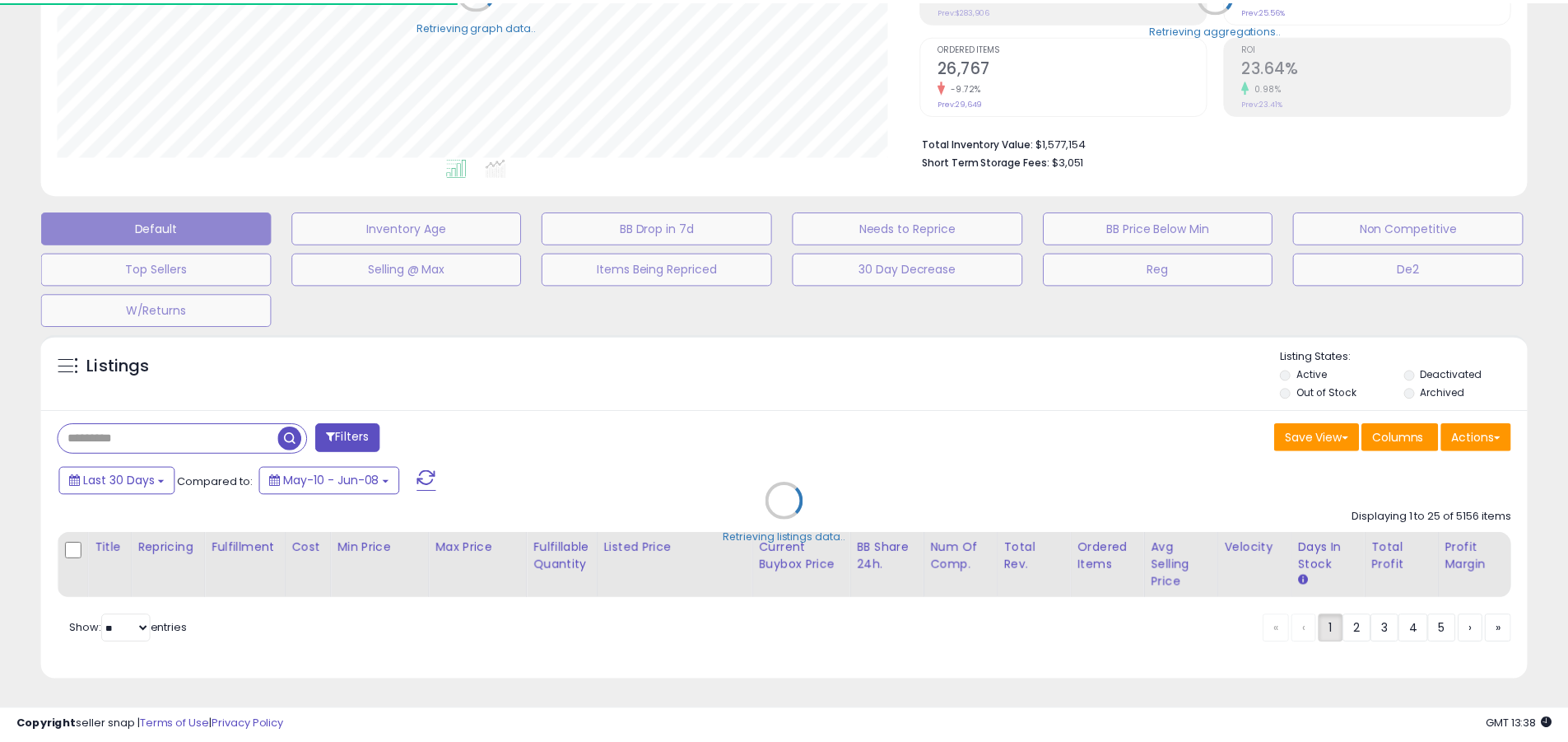 scroll, scrollTop: 0, scrollLeft: 0, axis: both 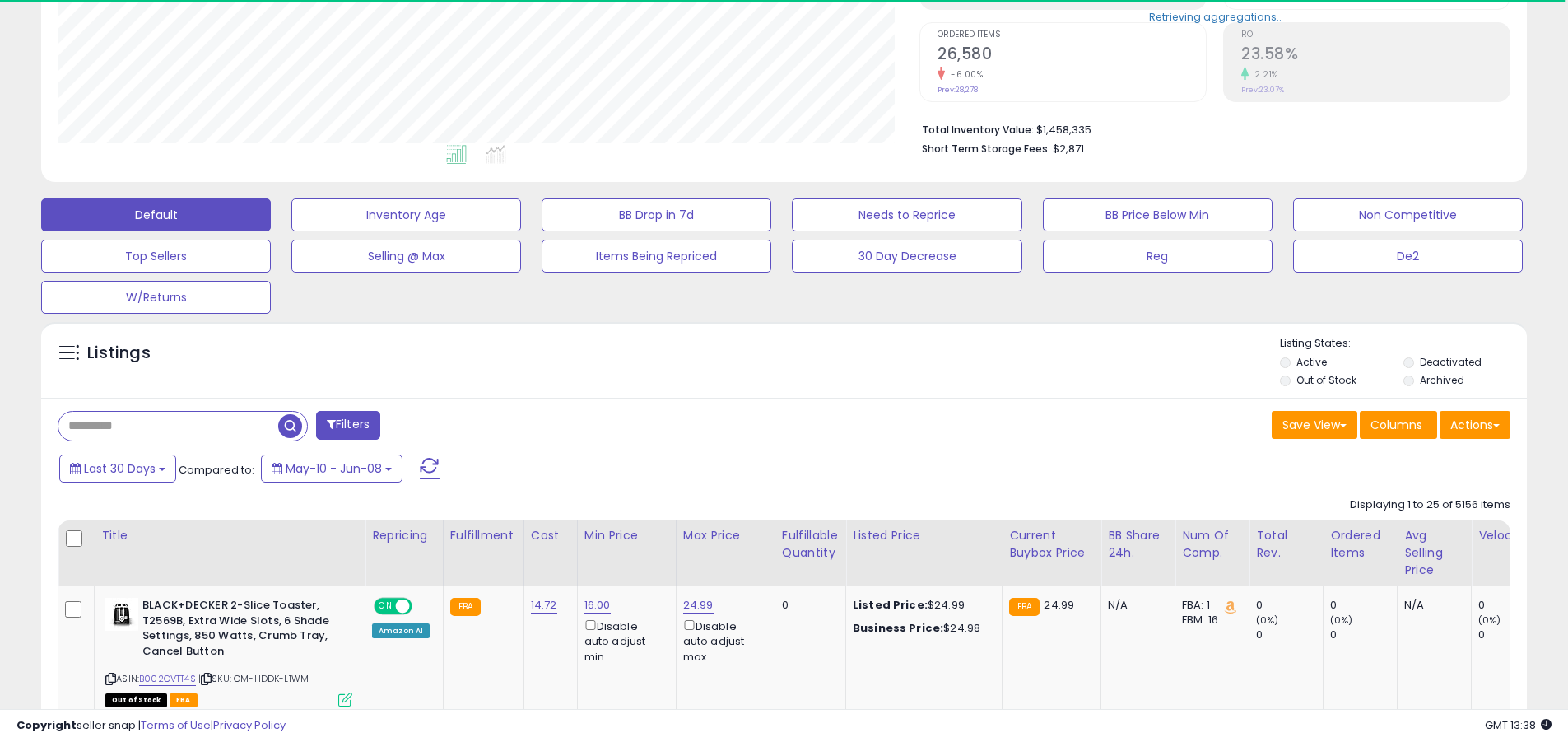 click at bounding box center (168, 426) 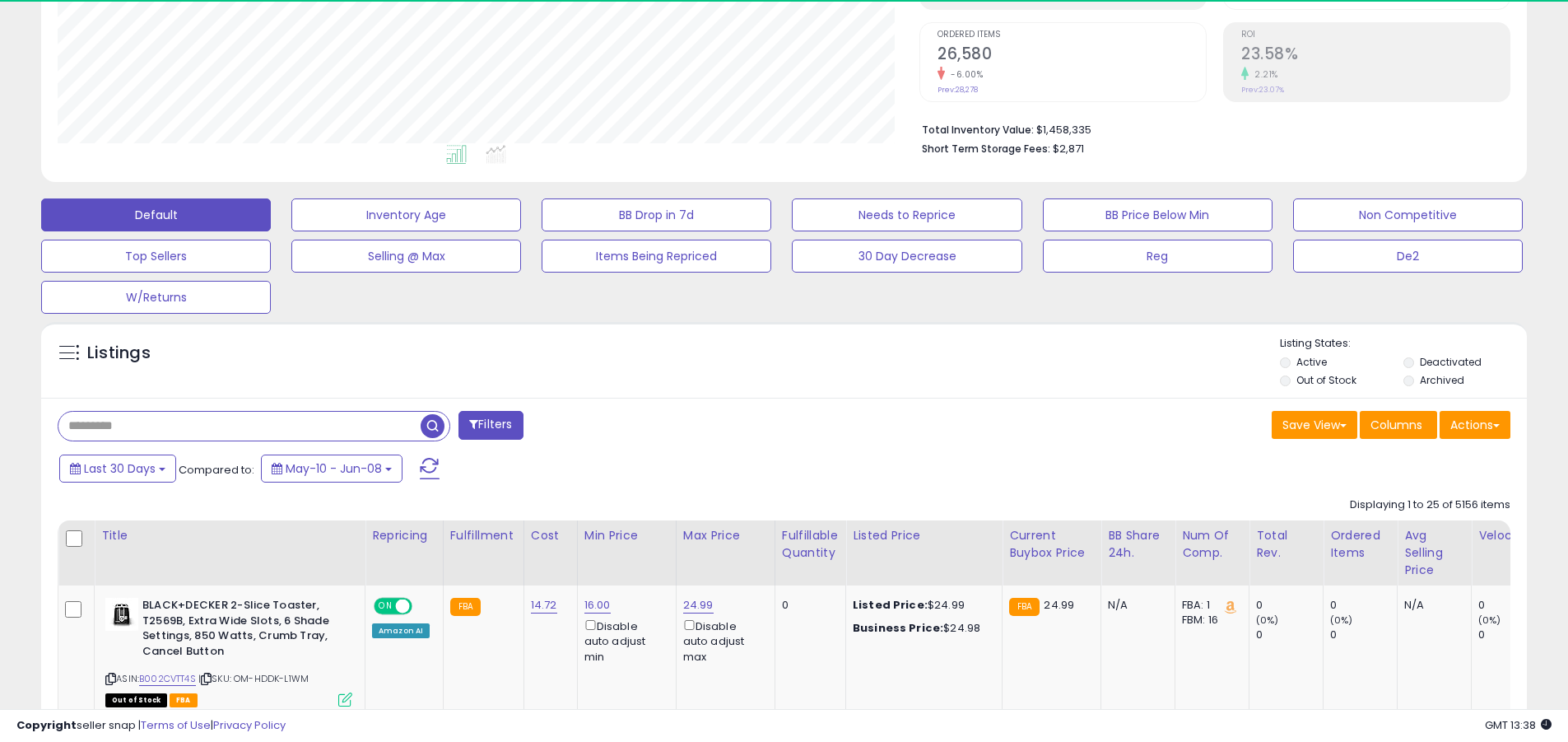 scroll, scrollTop: 823192, scrollLeft: 822235, axis: both 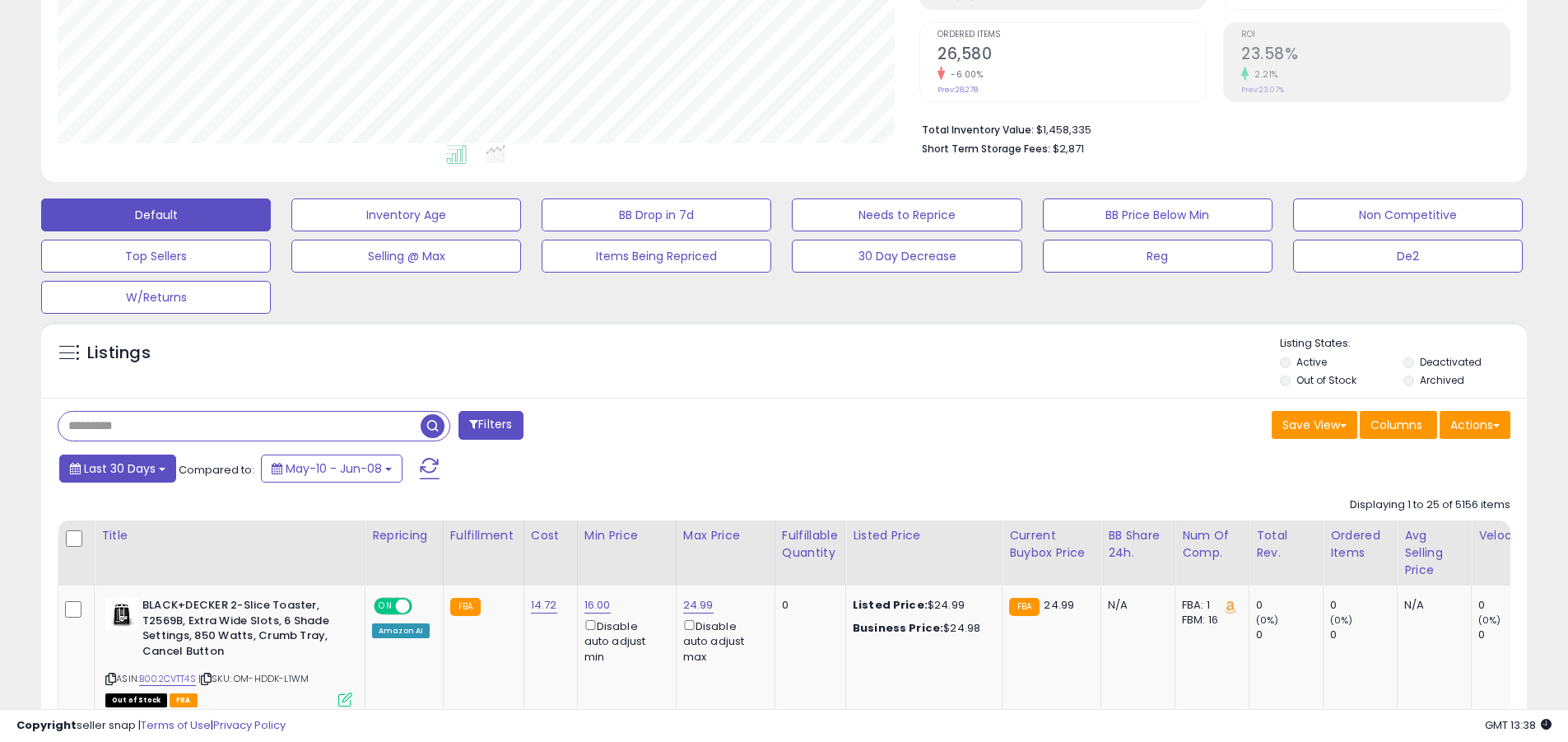 click on "Last 30 Days" at bounding box center (119, 469) 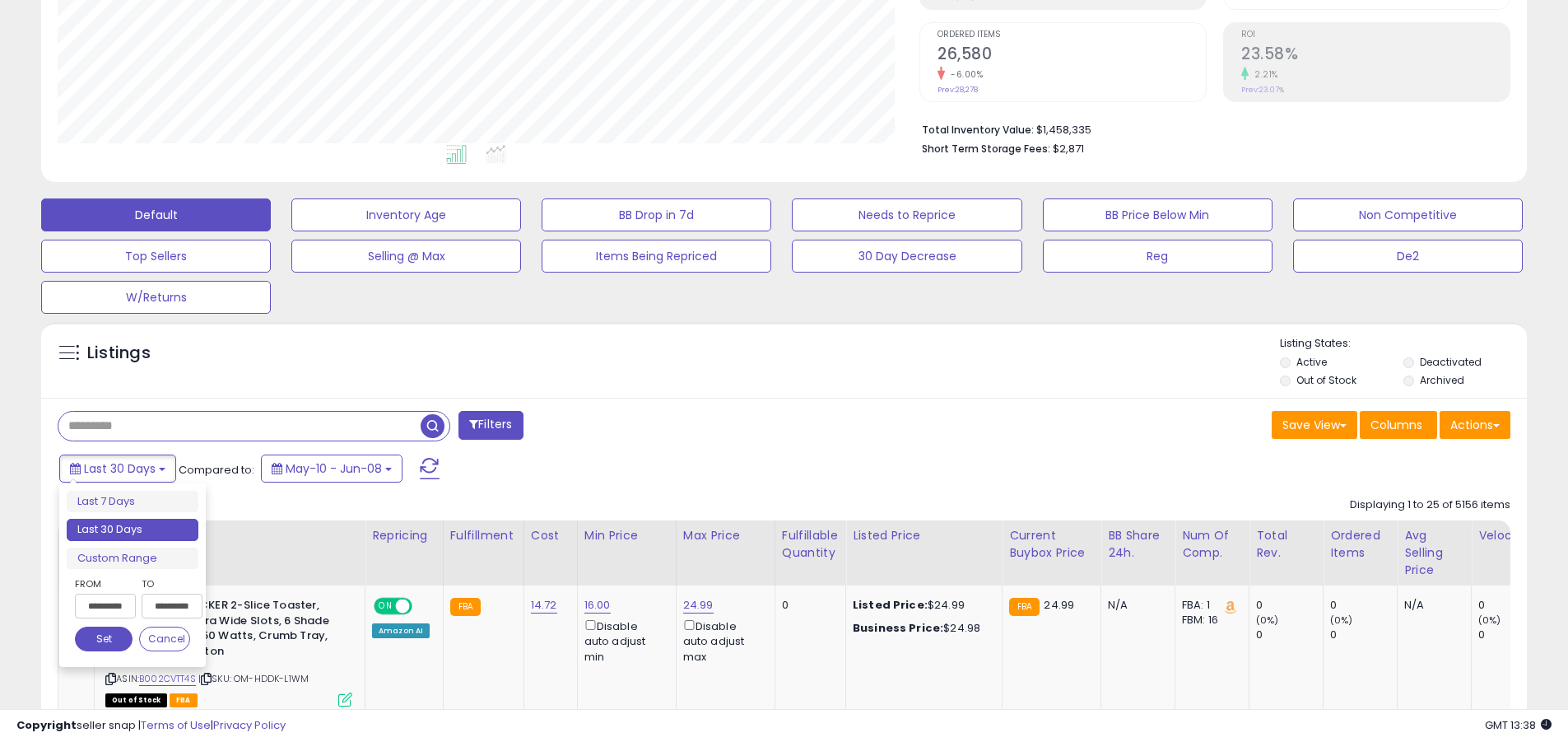 click on "Last 30 Days" at bounding box center (133, 530) 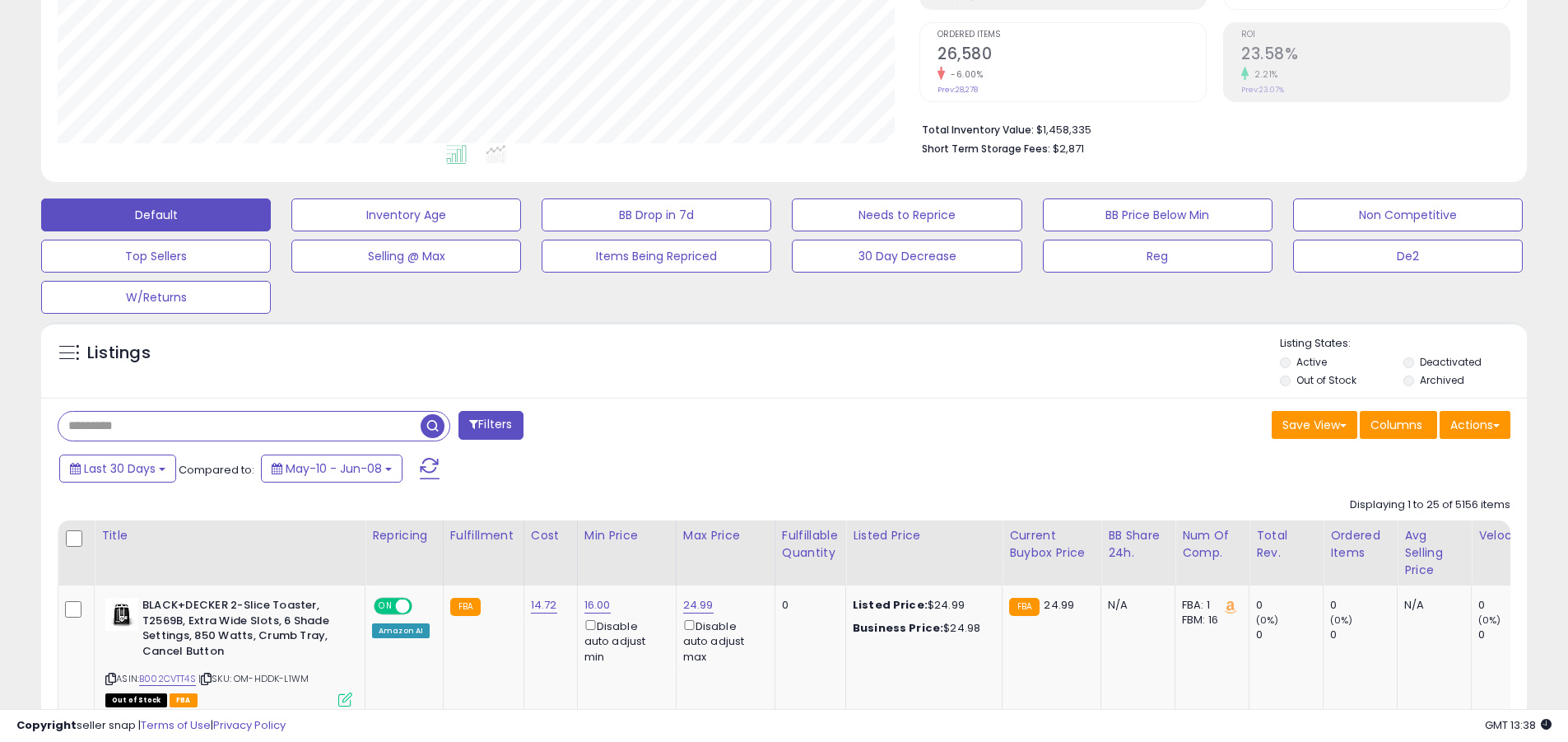 click at bounding box center [240, 426] 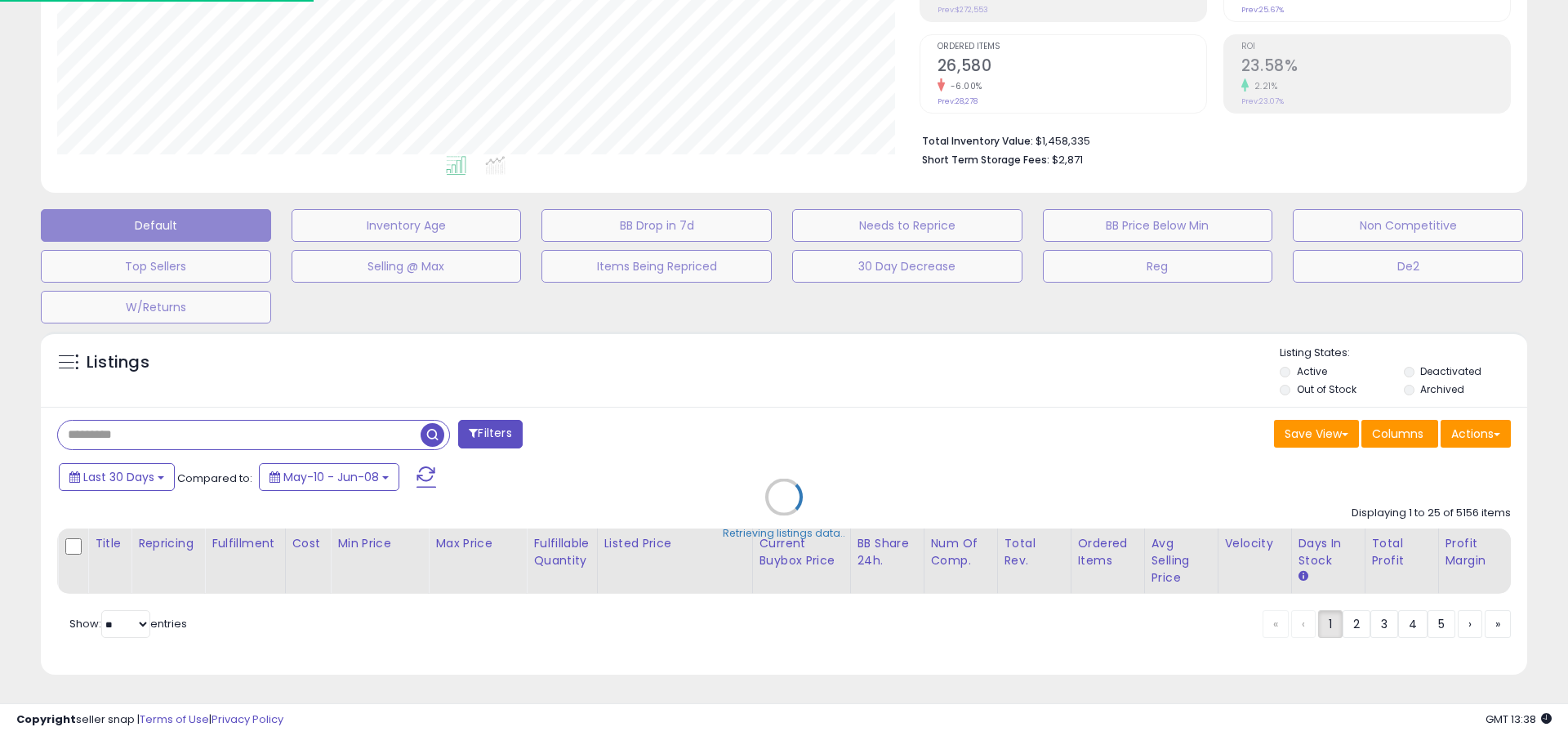 scroll, scrollTop: 816535, scrollLeft: 815804, axis: both 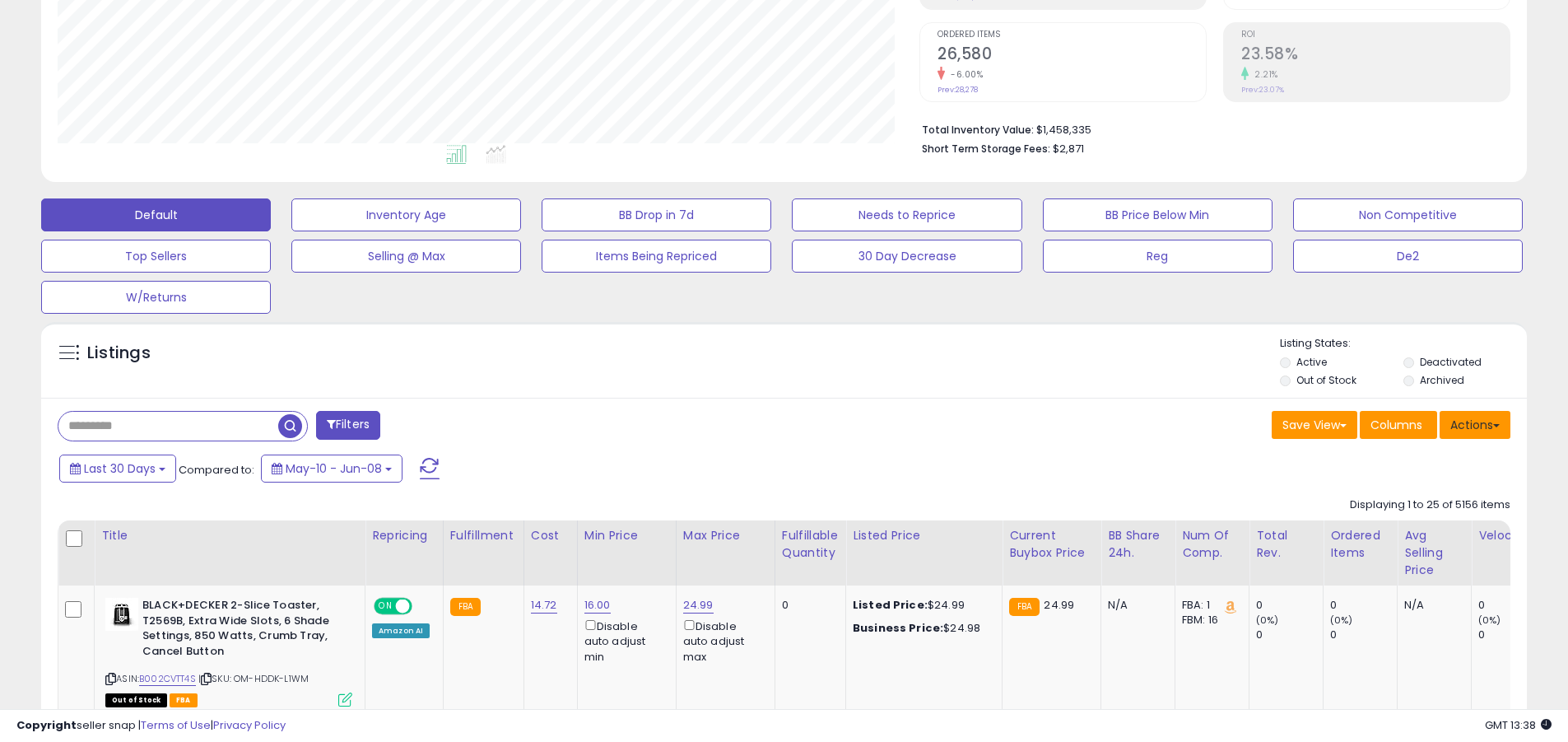 click on "Actions" at bounding box center (1475, 425) 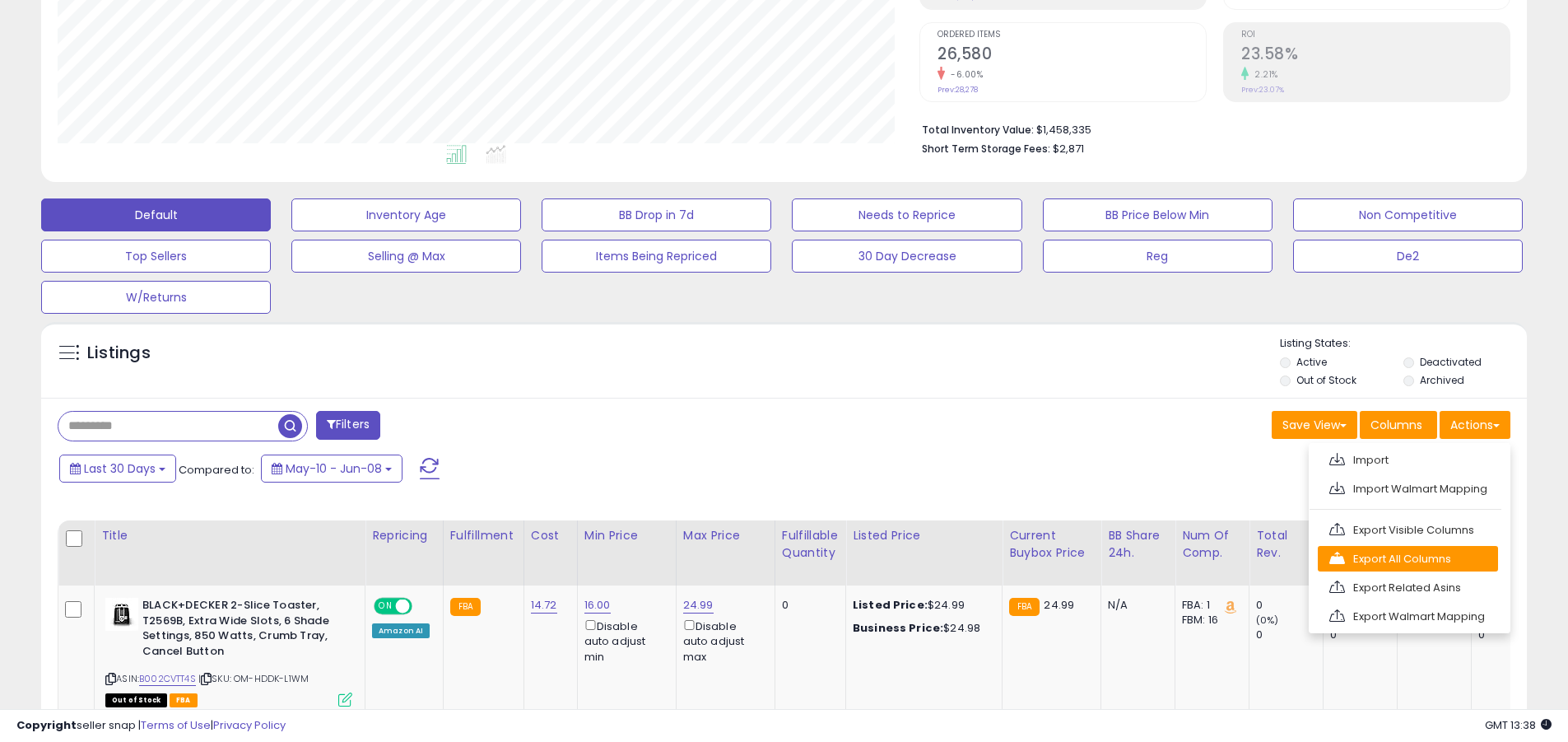 click on "Export All Columns" at bounding box center [1407, 460] 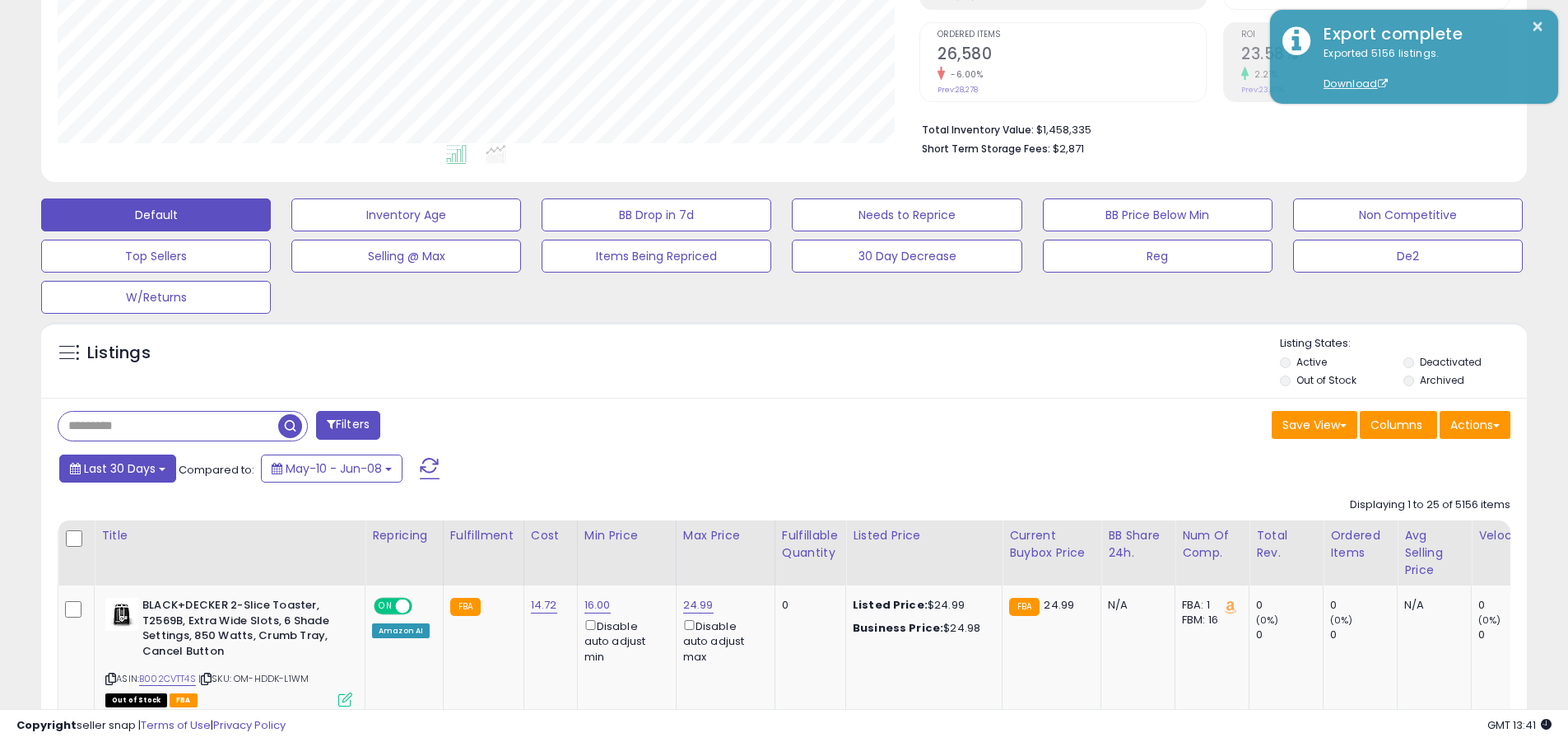 click on "Last 30 Days" at bounding box center (119, 469) 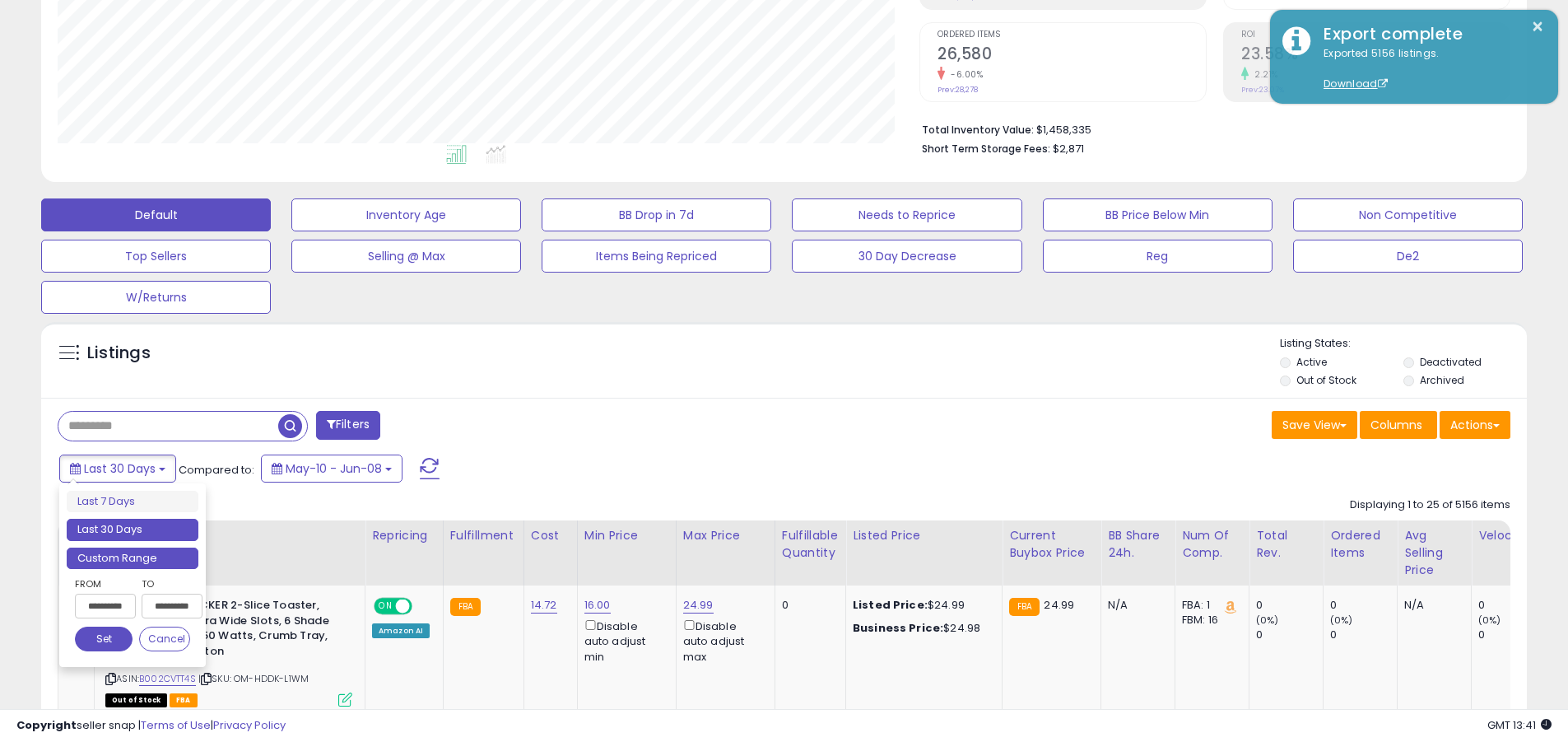 click on "Custom Range" at bounding box center [133, 558] 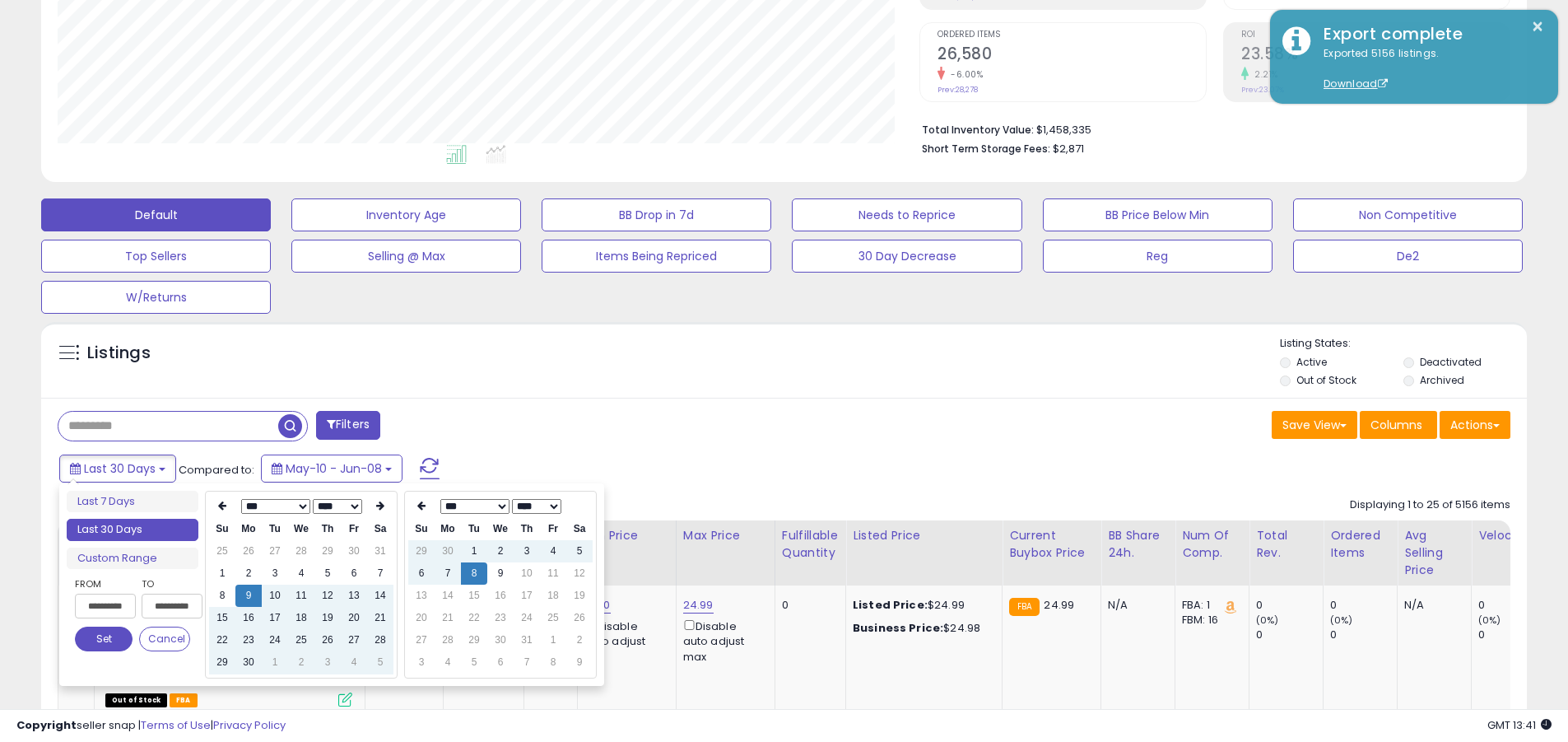 click on "**********" at bounding box center (105, 606) 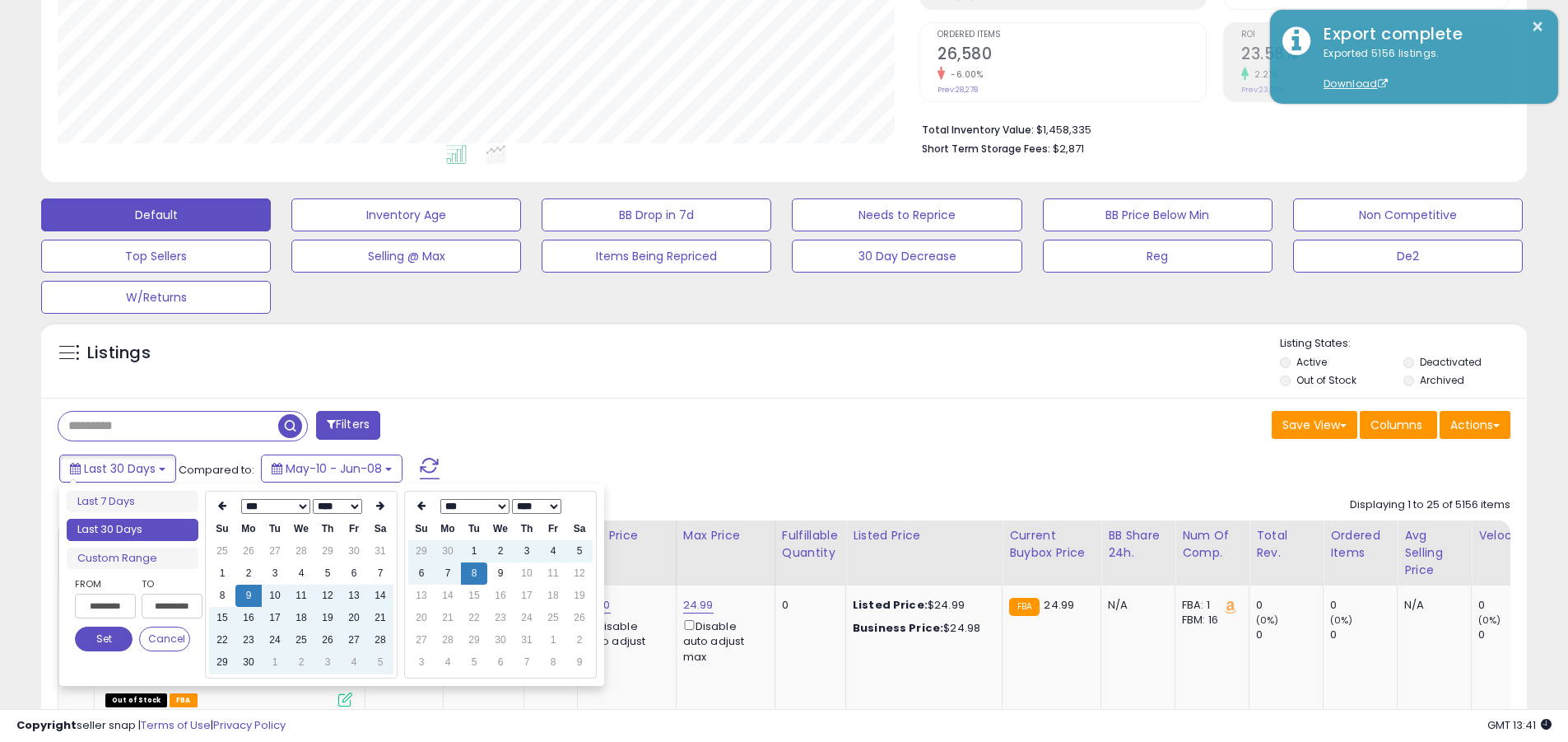 type on "**********" 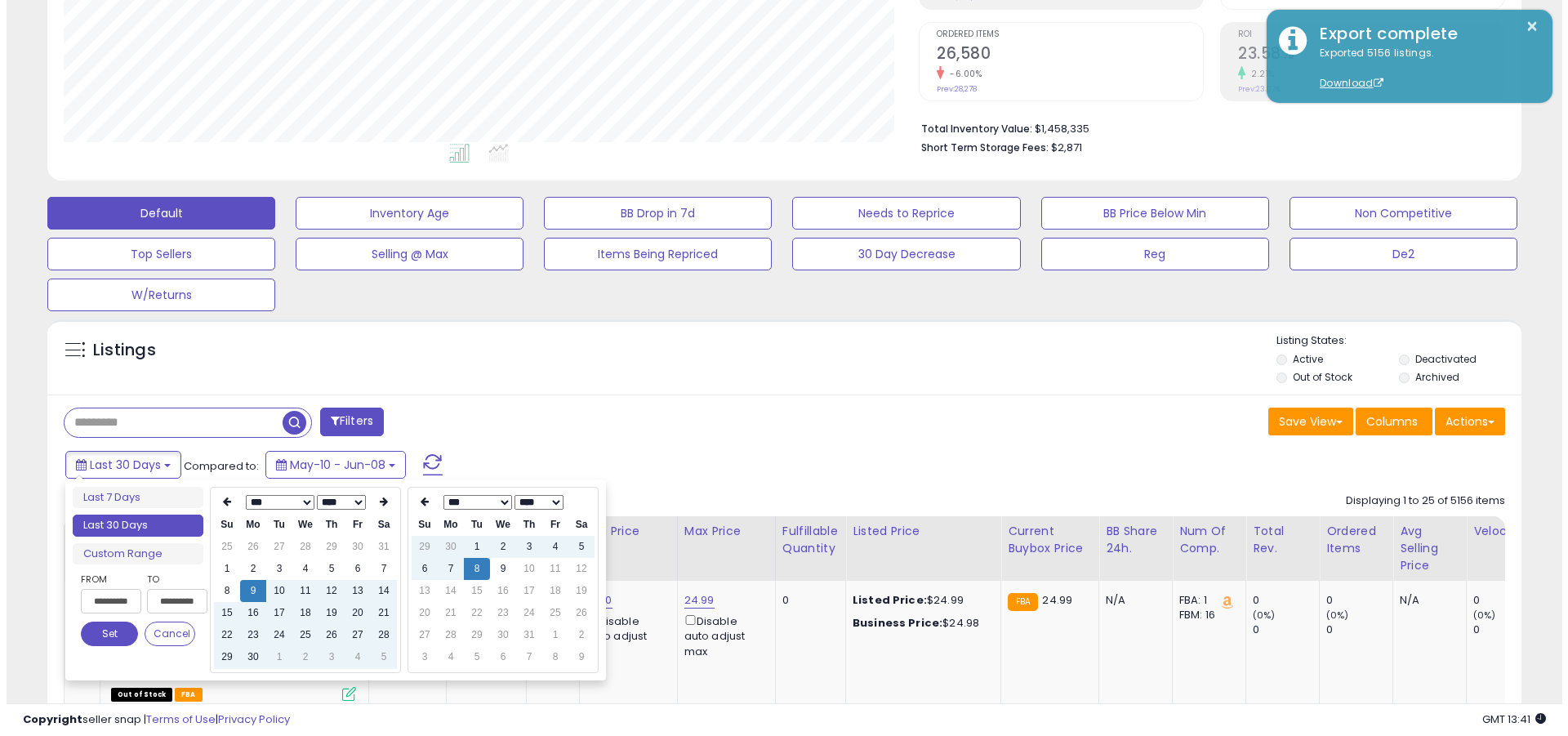 scroll, scrollTop: 0, scrollLeft: 2, axis: horizontal 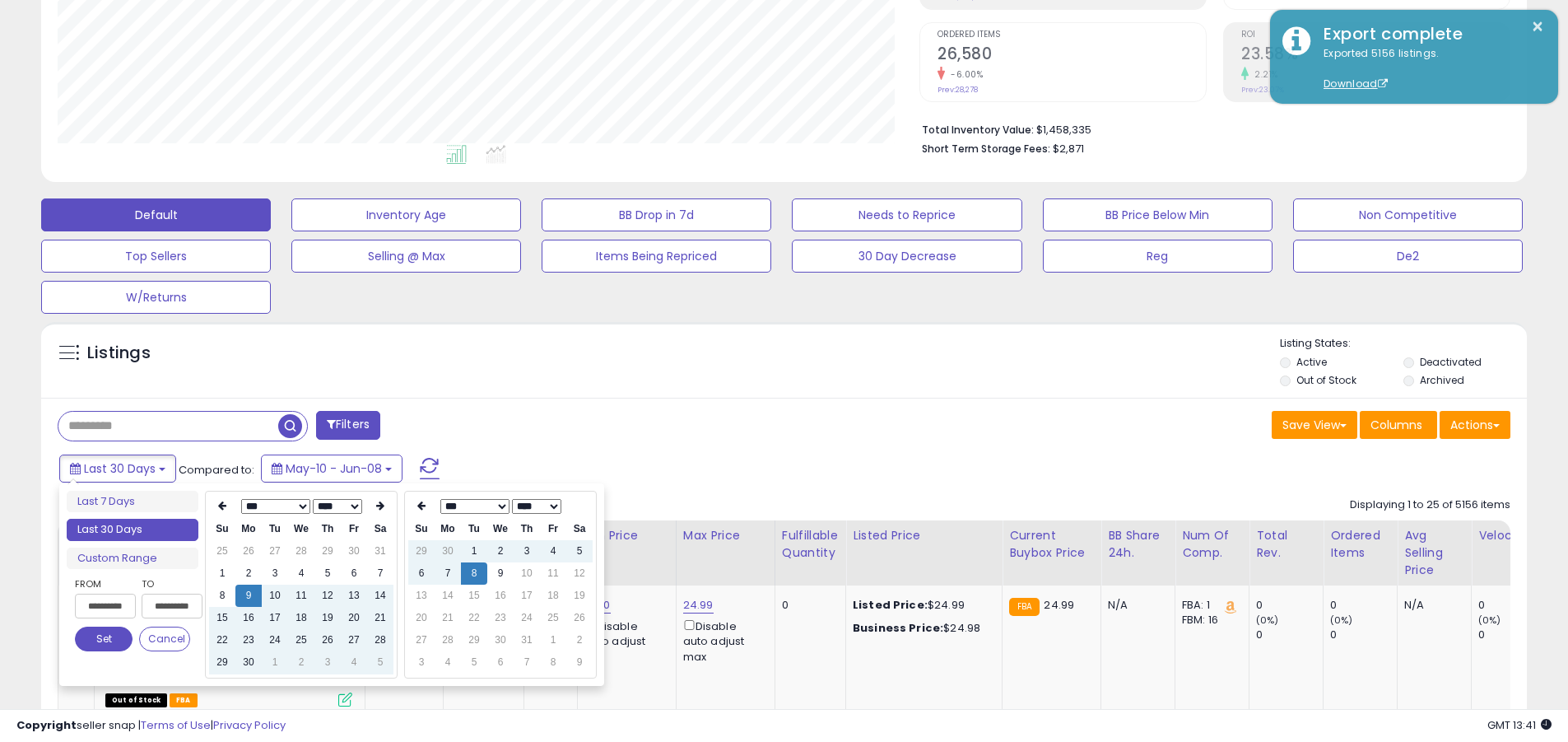 click on "Set" at bounding box center [104, 639] 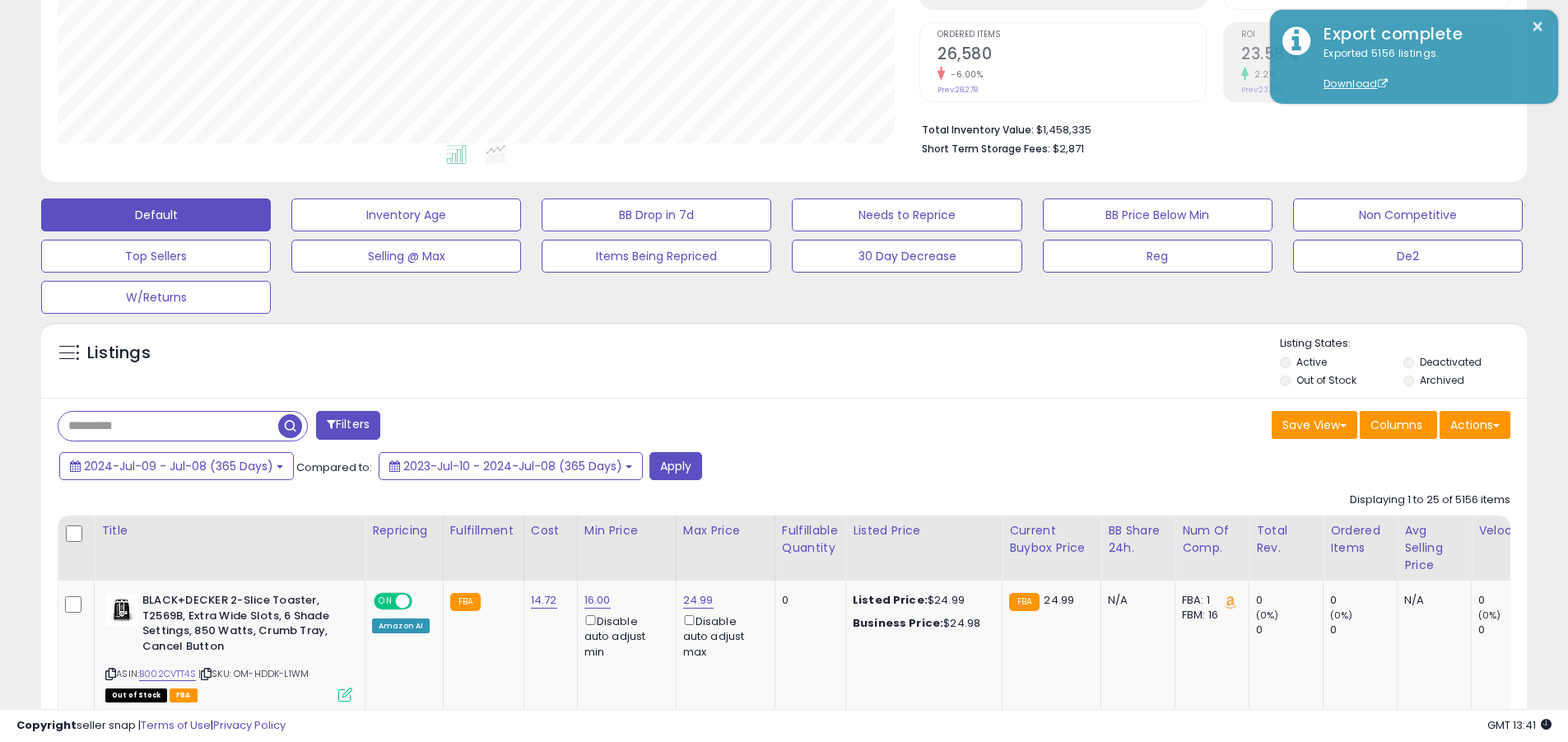 click at bounding box center (168, 426) 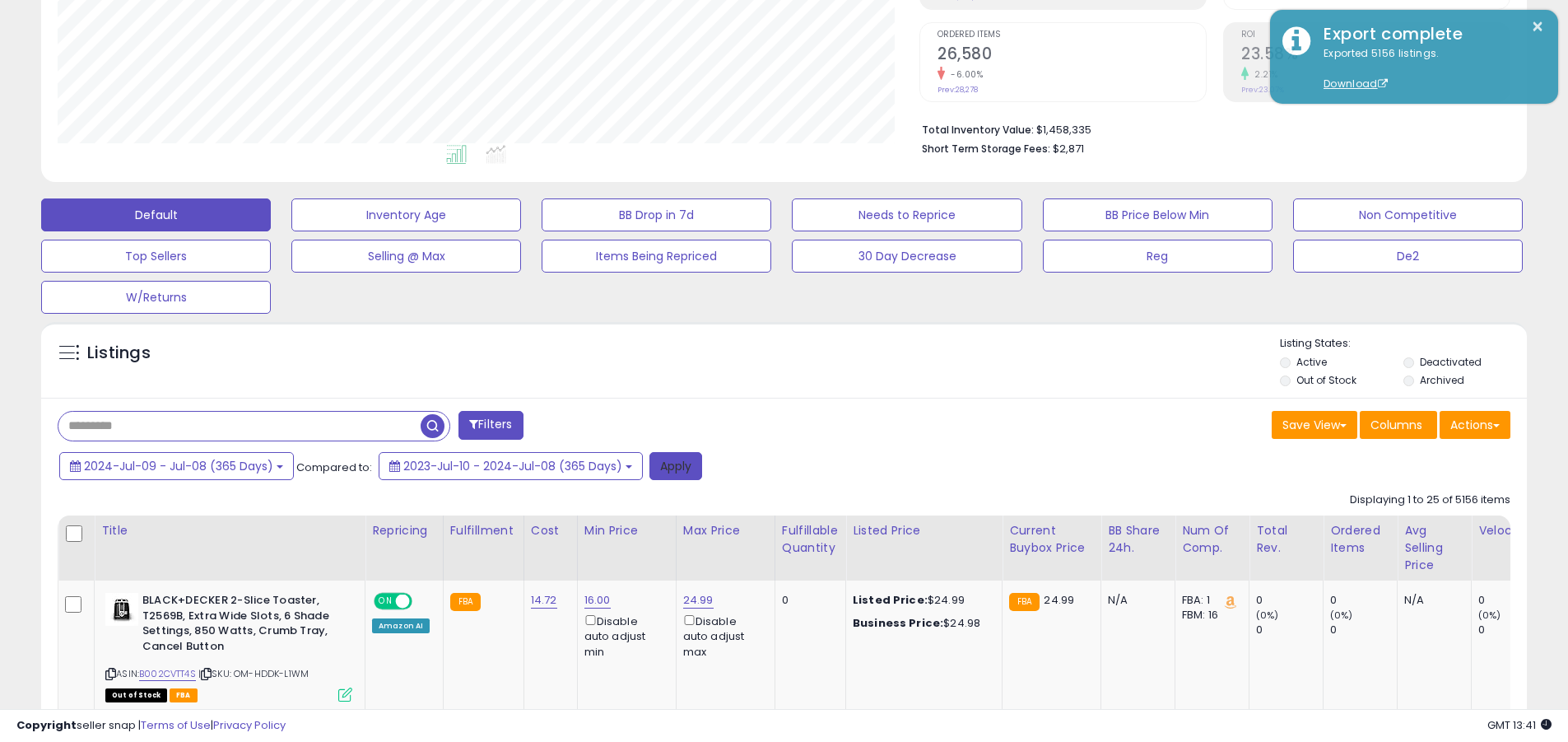click on "Apply" at bounding box center (676, 466) 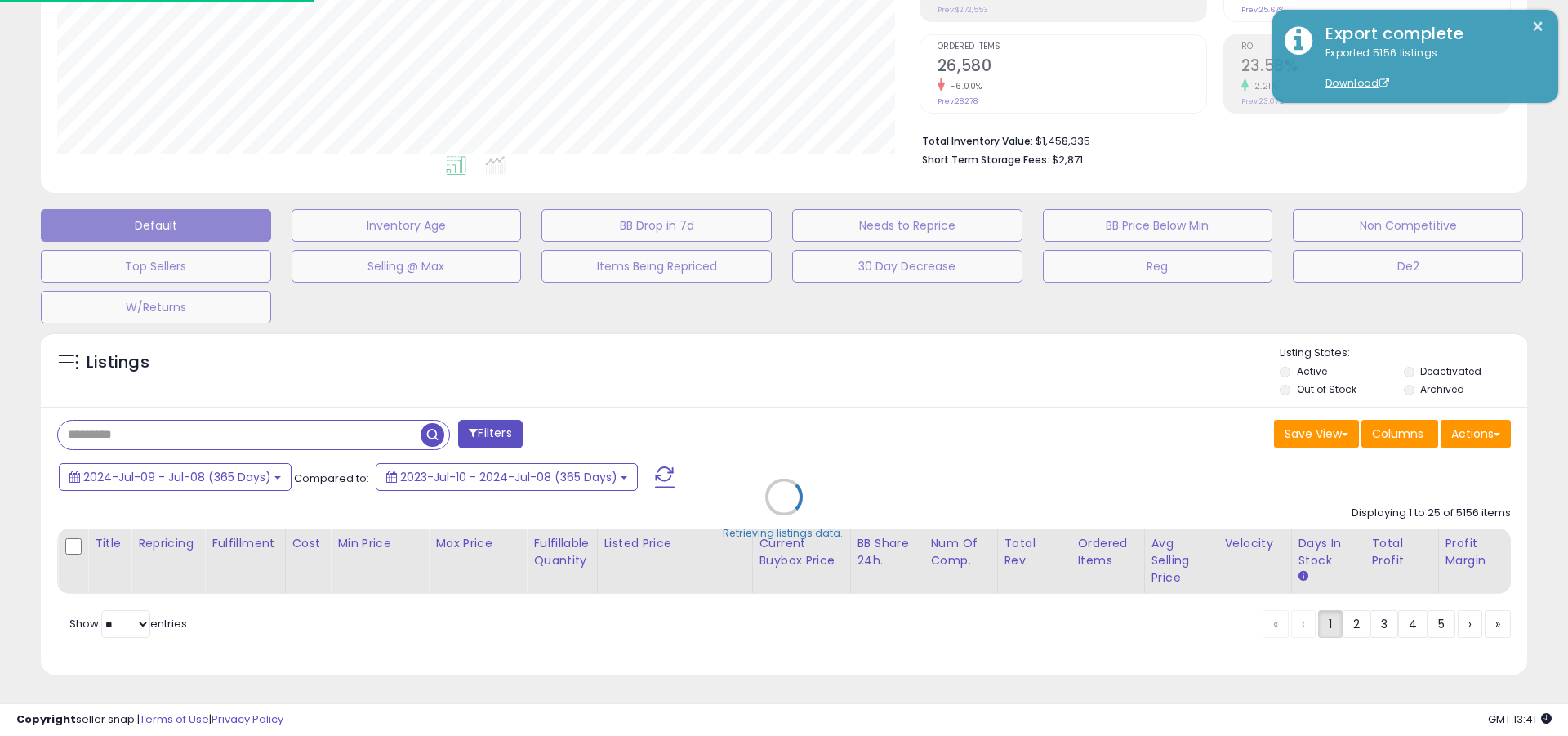 scroll, scrollTop: 816535, scrollLeft: 815804, axis: both 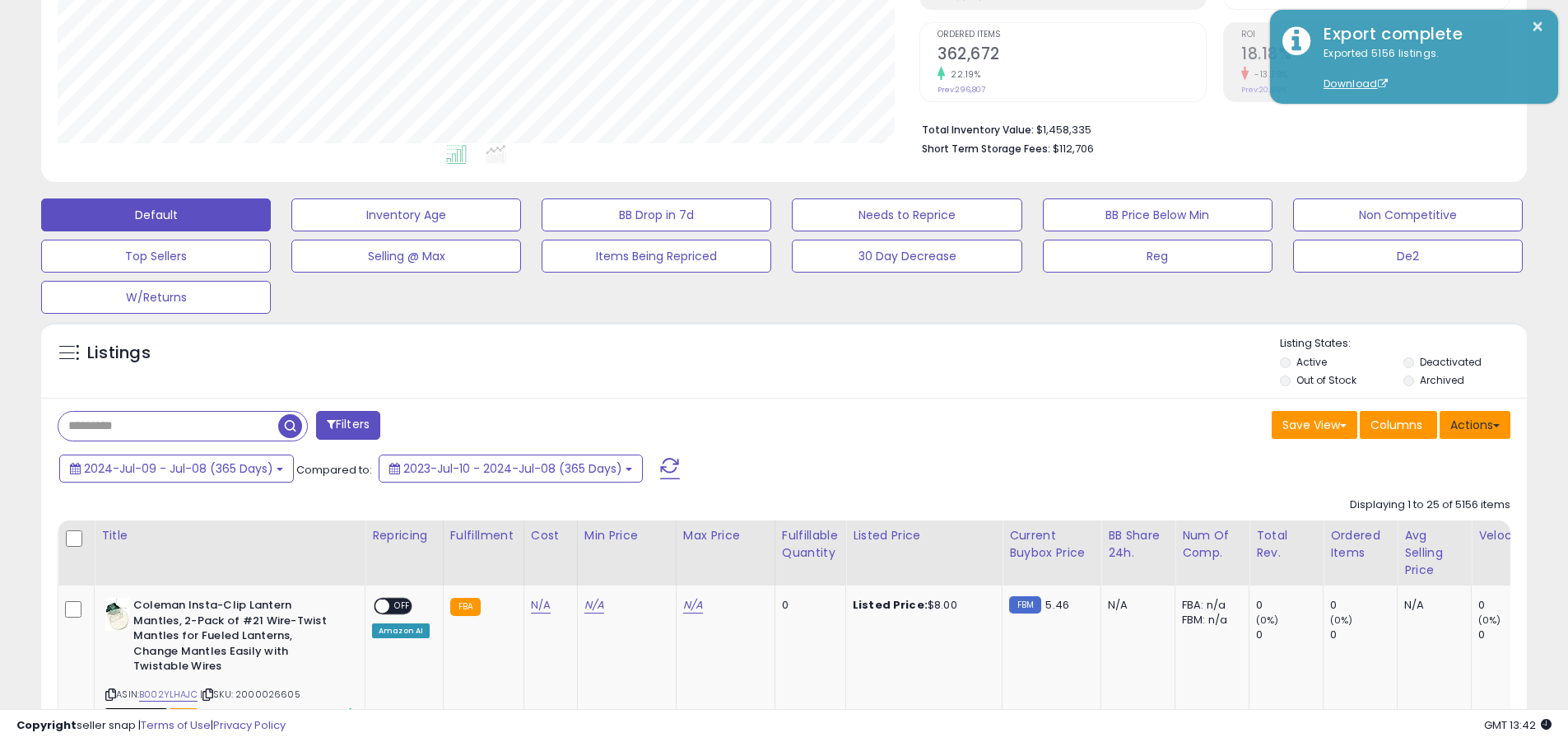 click on "Actions" at bounding box center (1475, 425) 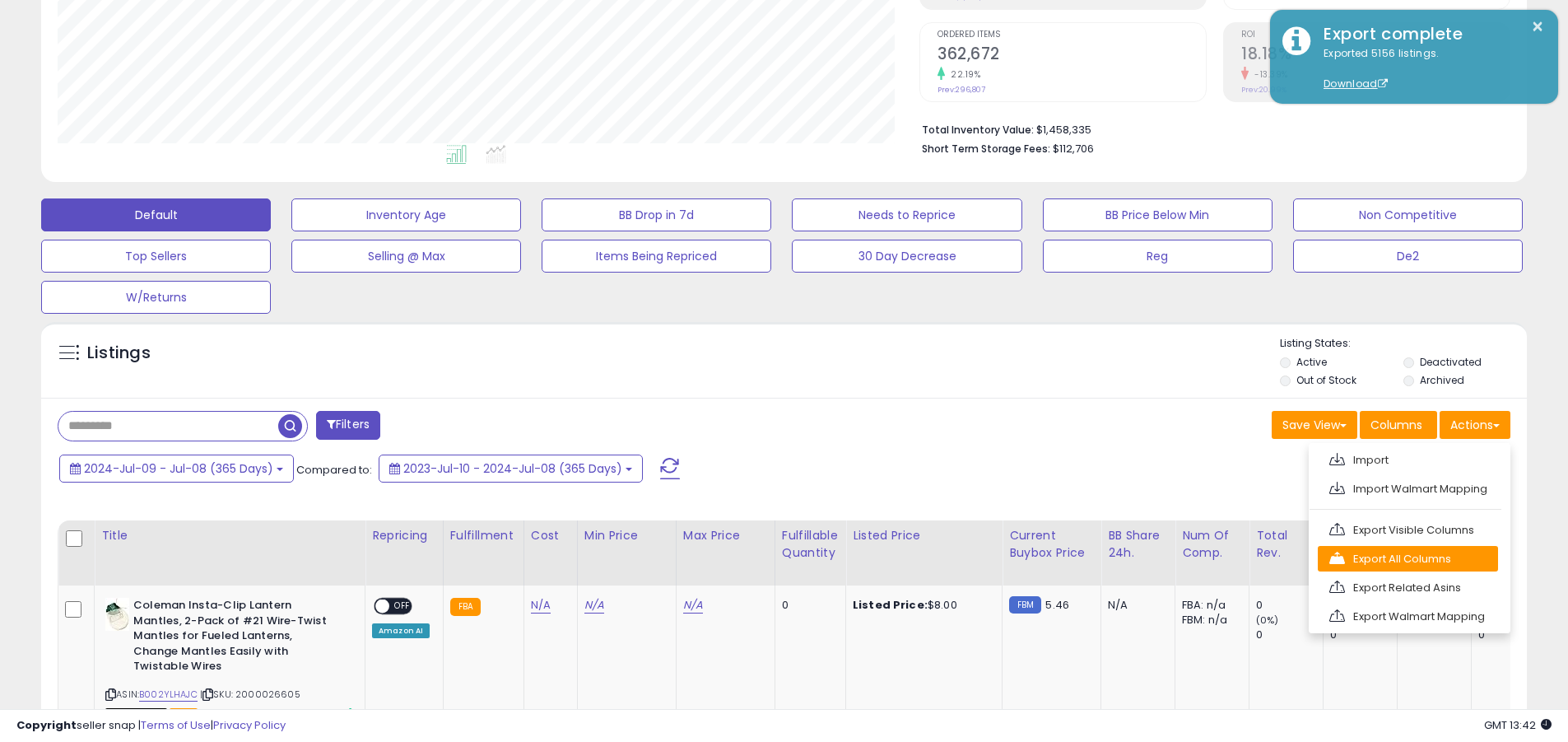 click on "Export All Columns" at bounding box center [1407, 460] 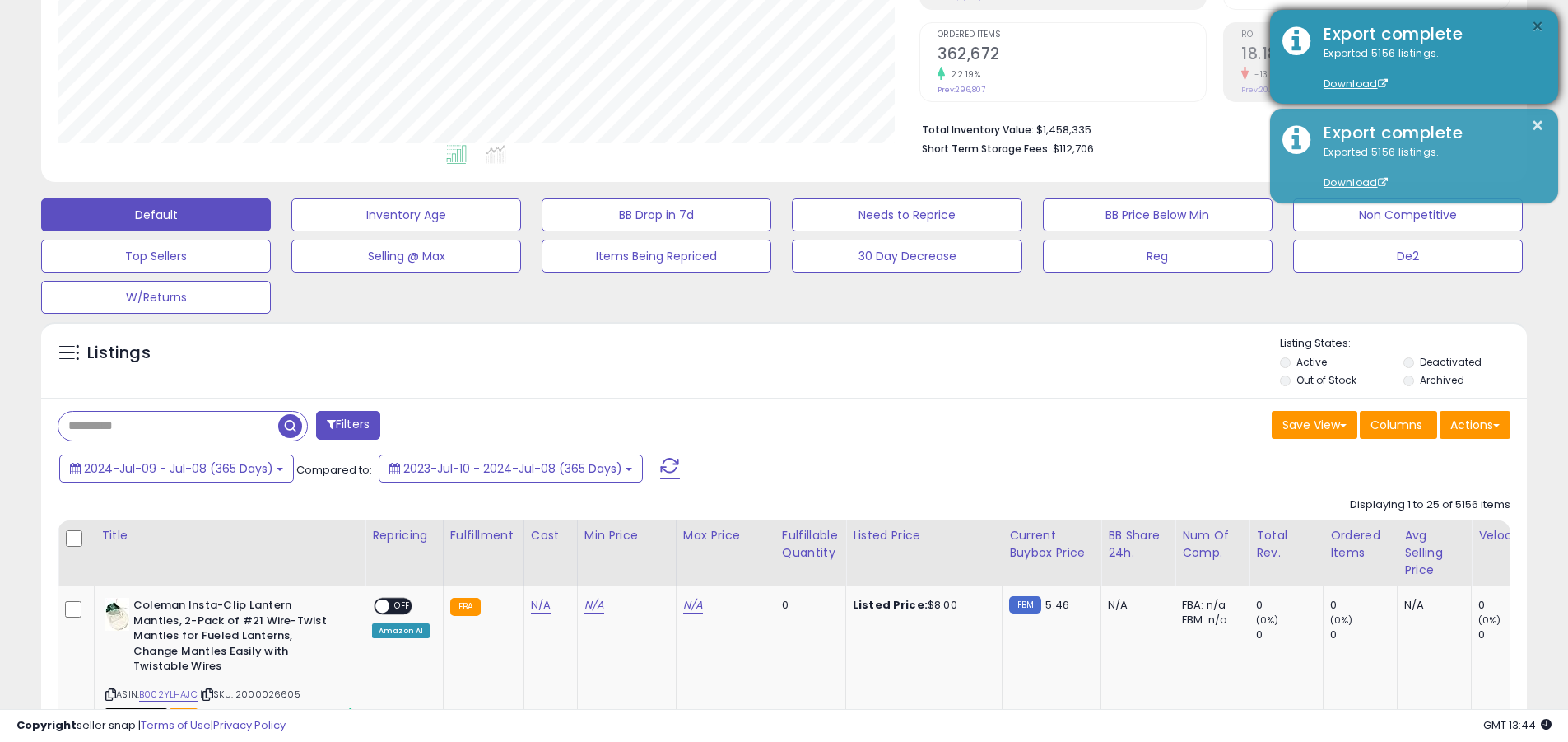 click on "×" at bounding box center (1538, 26) 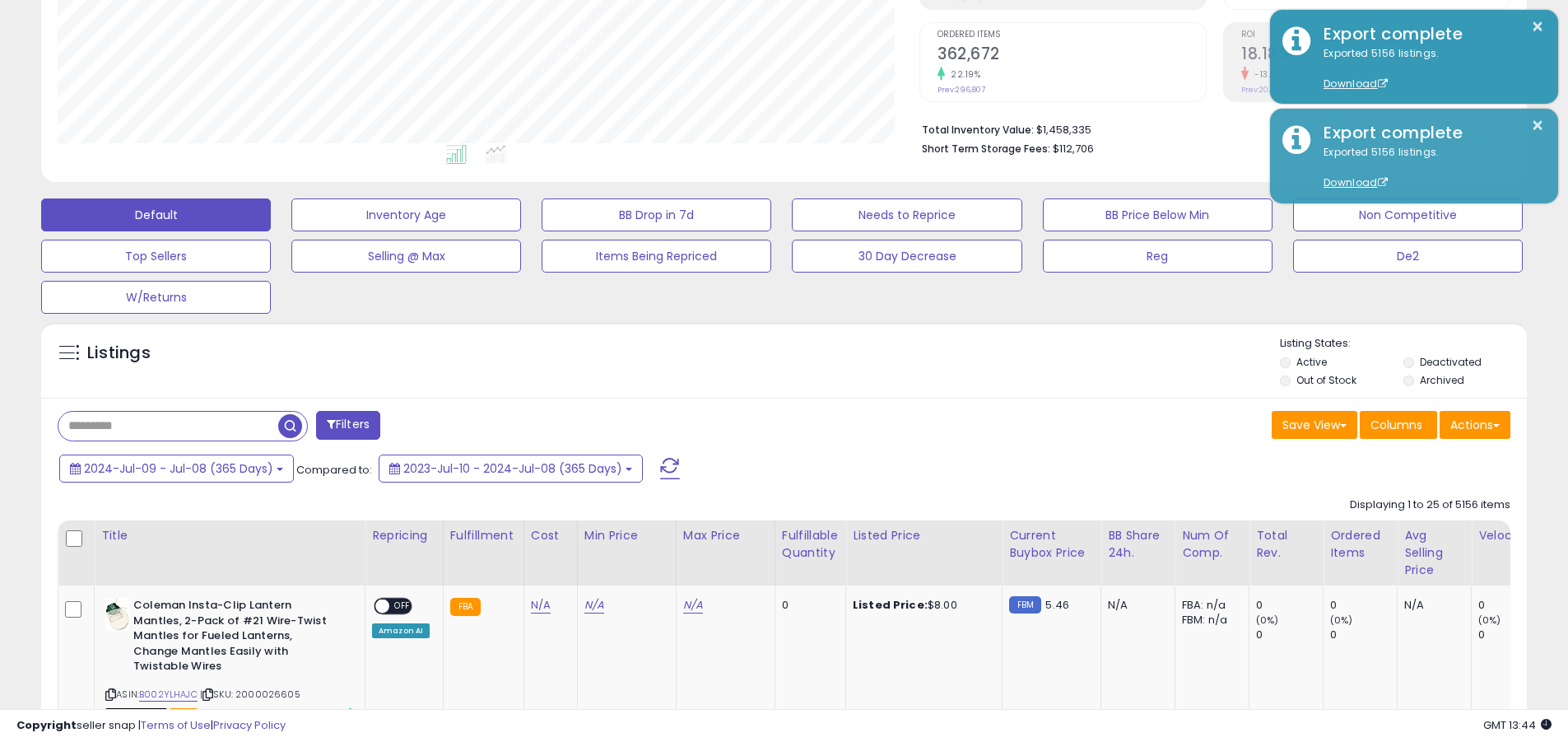 click at bounding box center (168, 426) 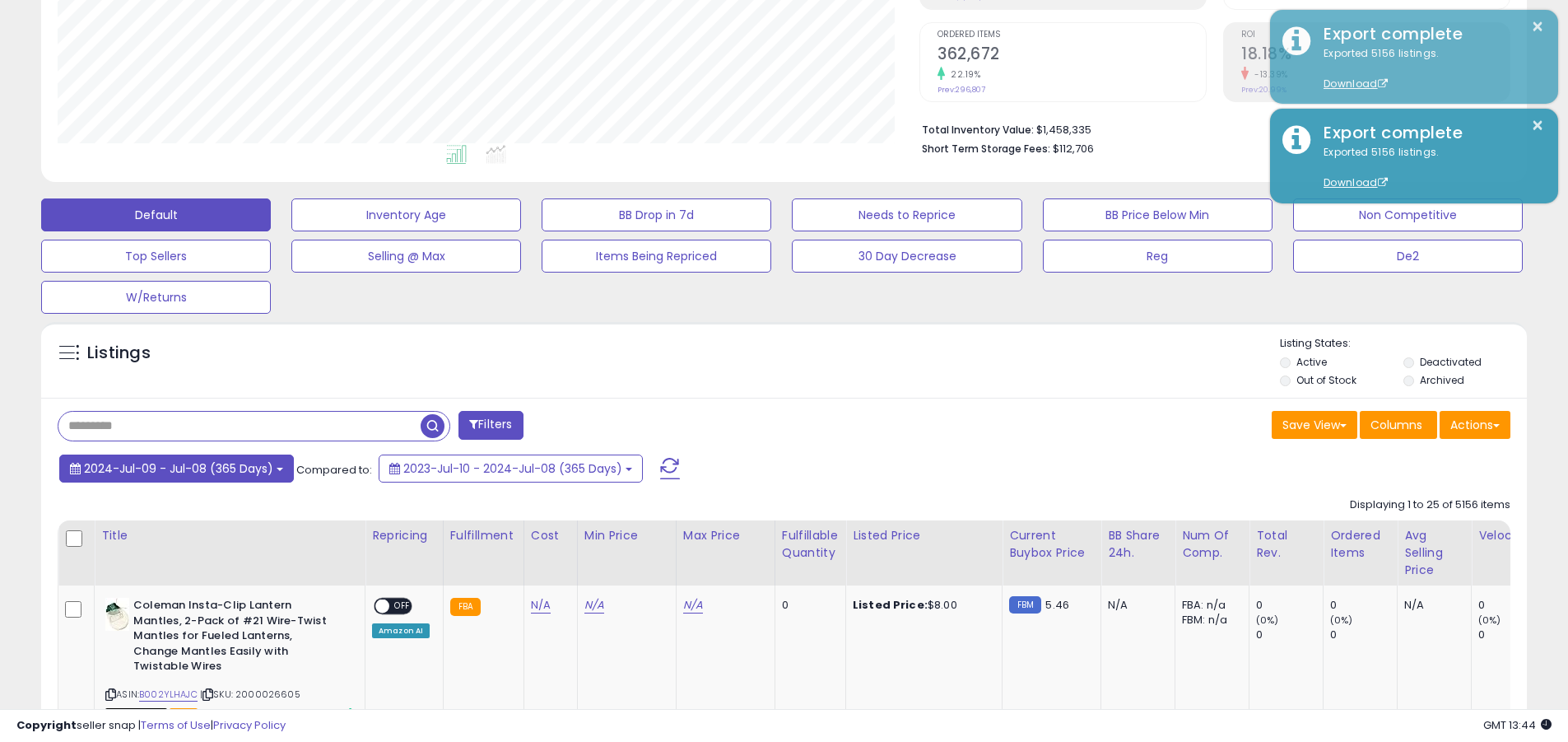click on "2024-Jul-09 - Jul-08 (365 Days)" at bounding box center (179, 469) 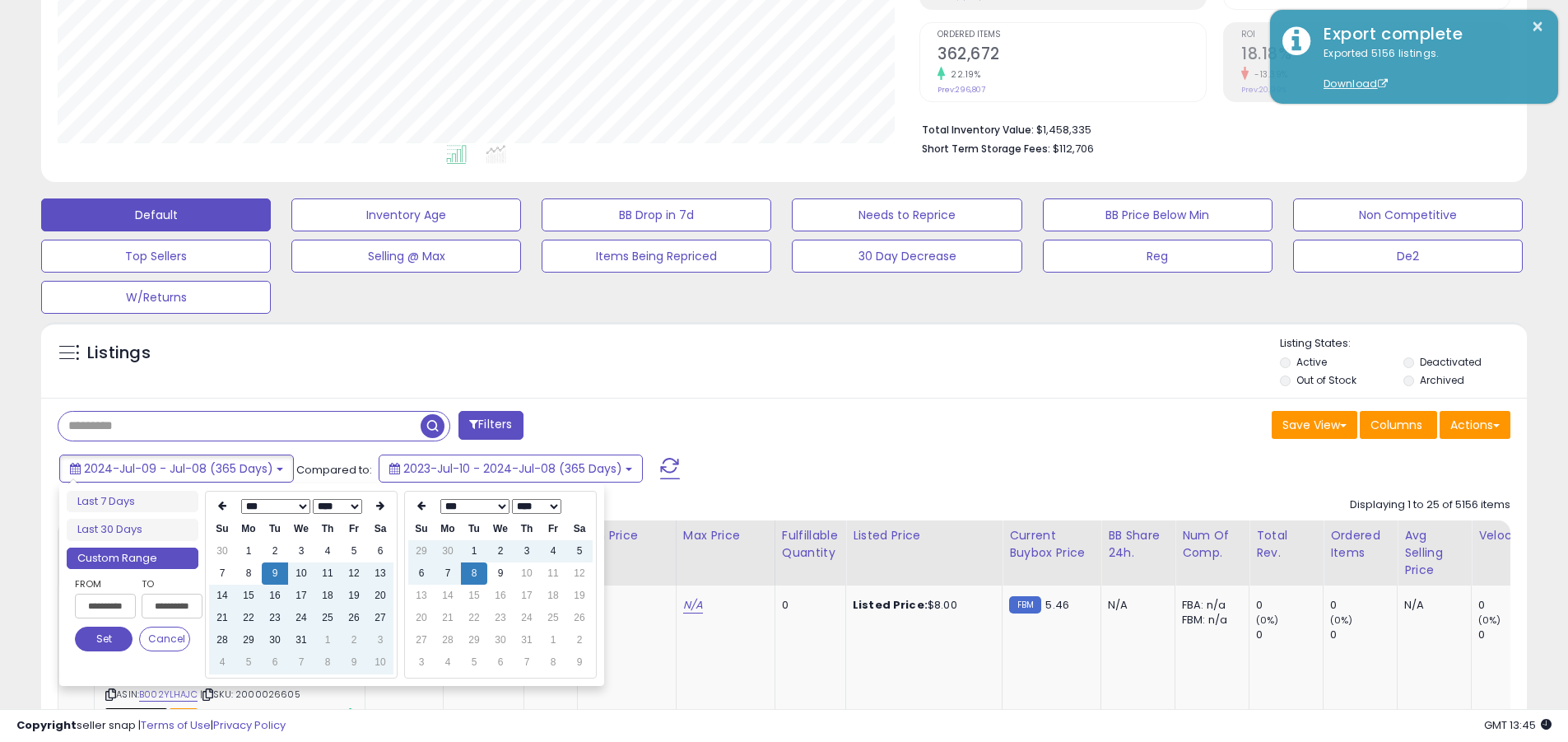 click on "**********" at bounding box center [105, 606] 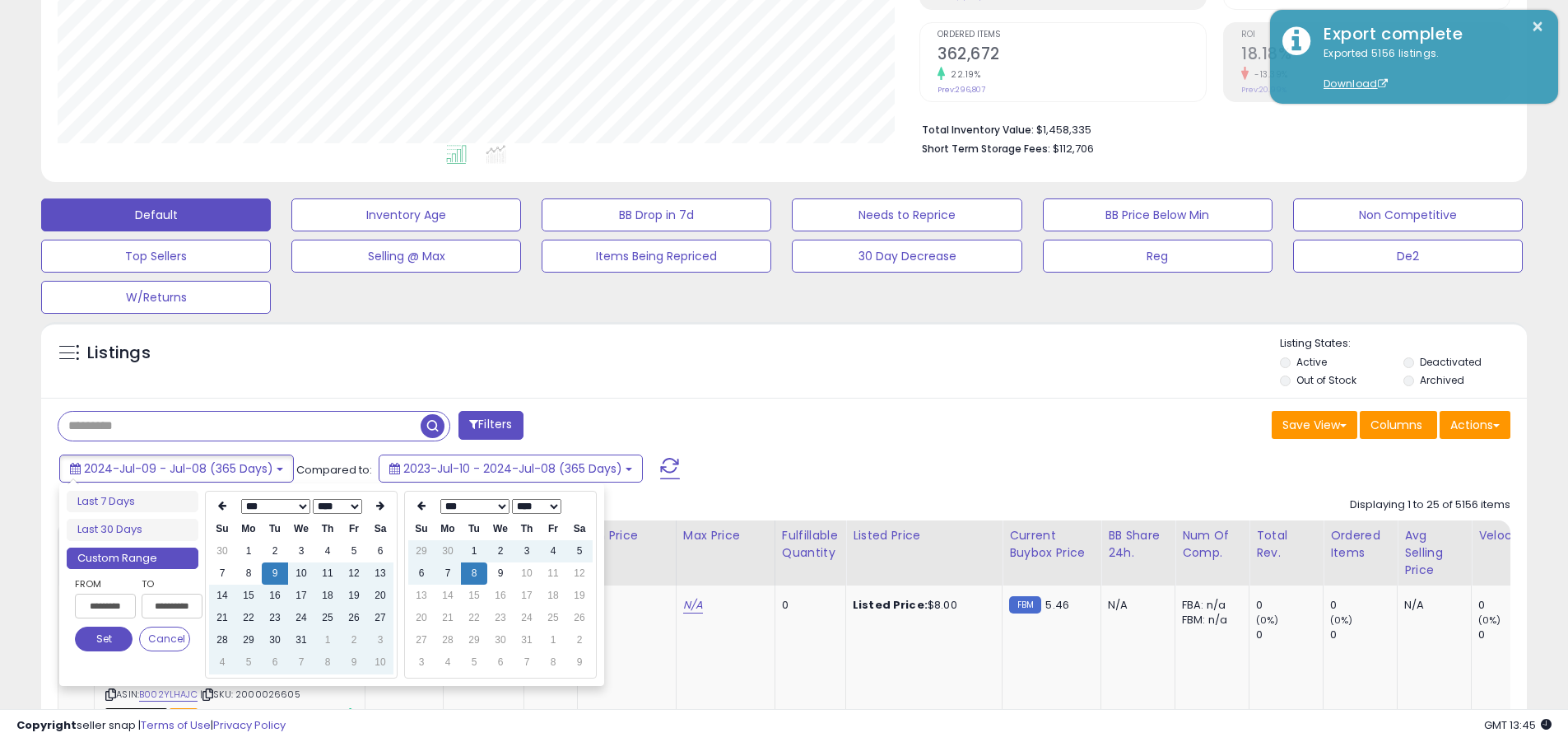 type on "**********" 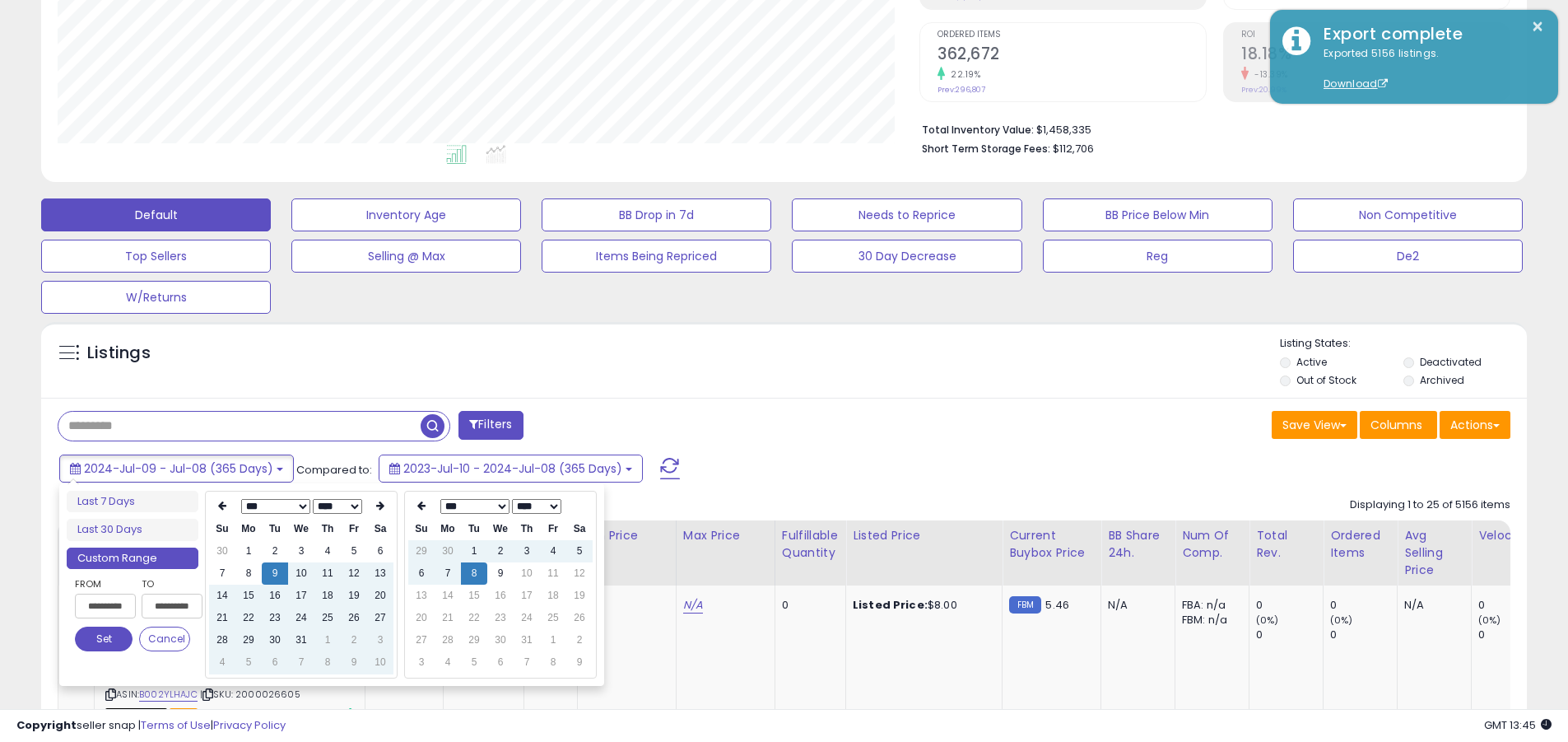 click on "Set" at bounding box center (104, 639) 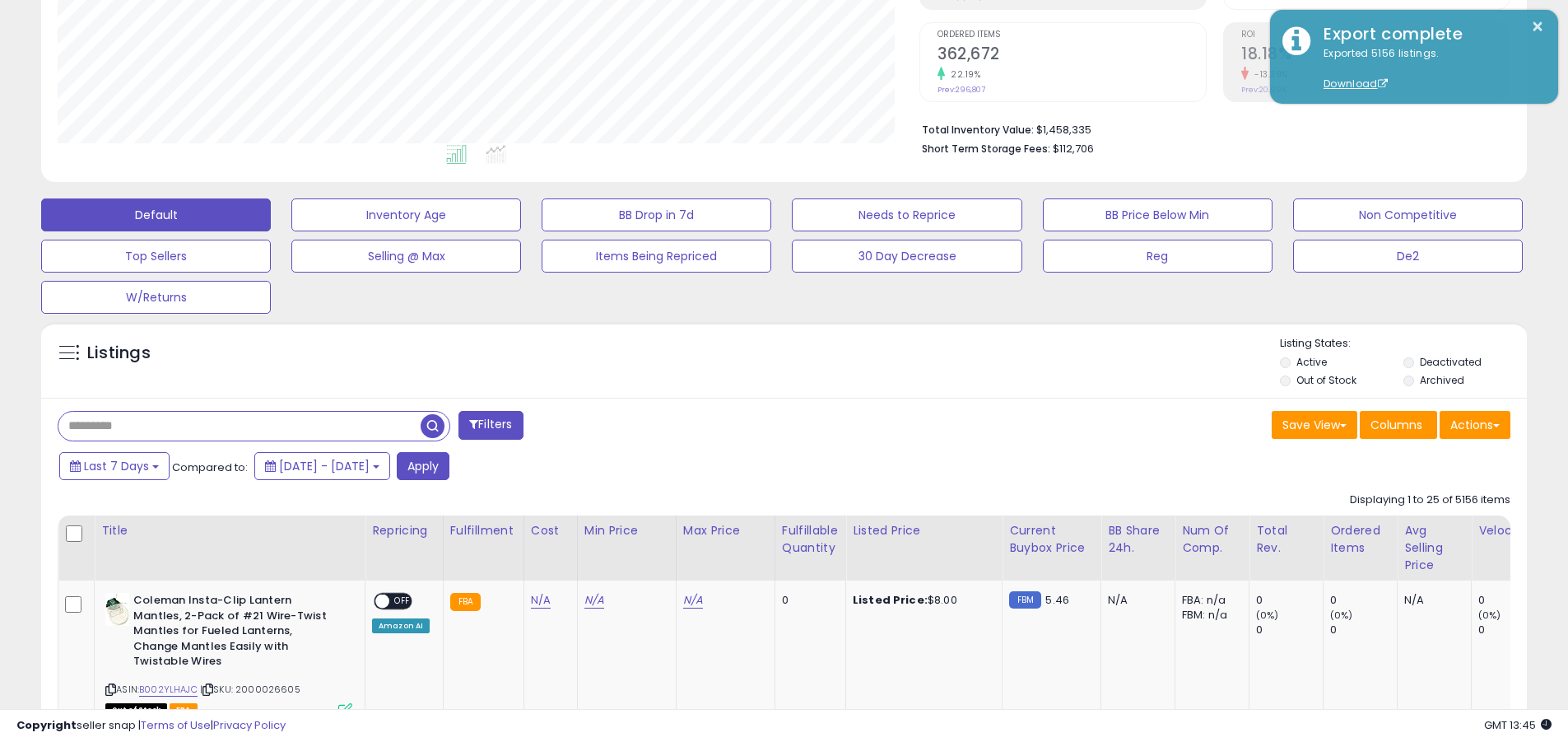 click at bounding box center (240, 426) 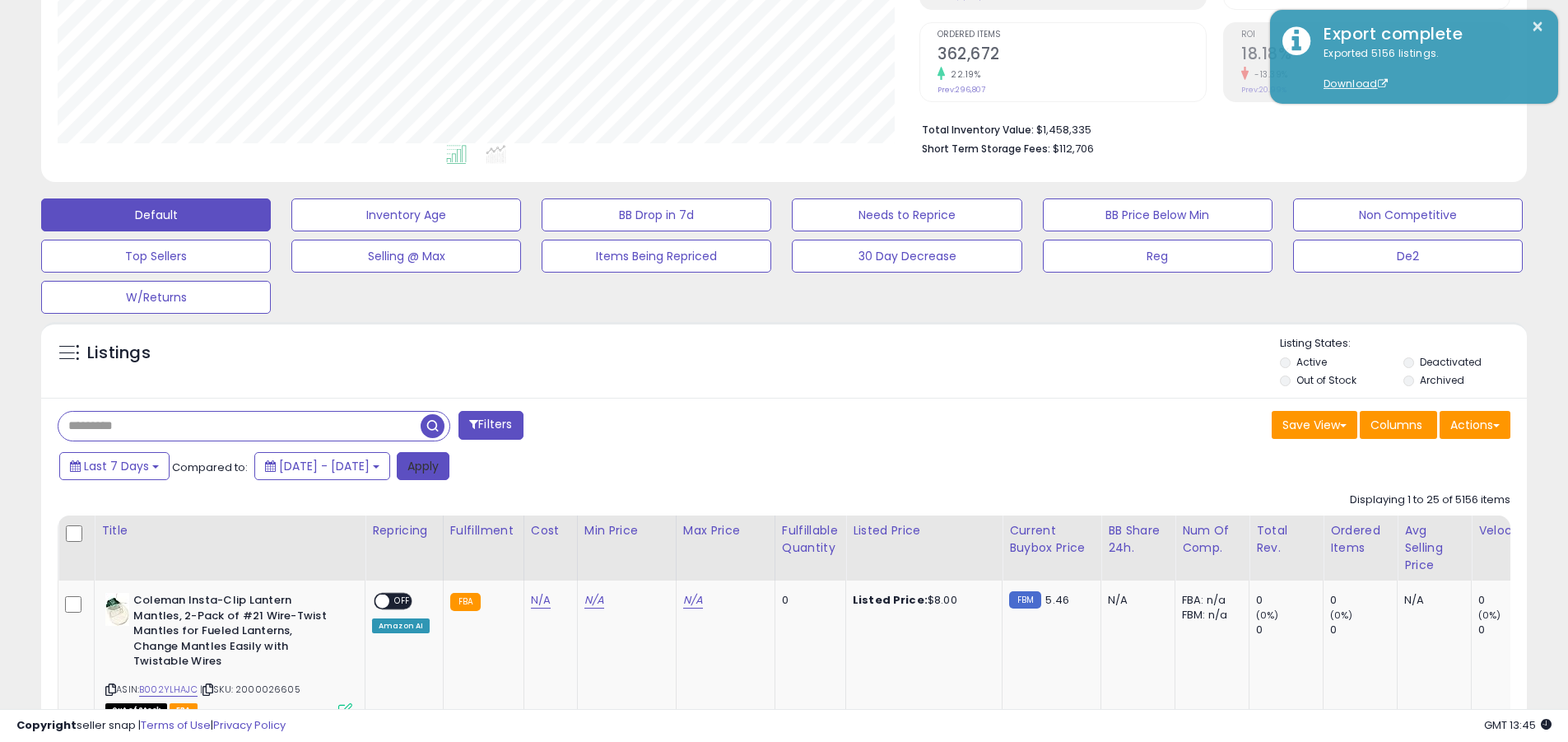 click on "Apply" at bounding box center [423, 466] 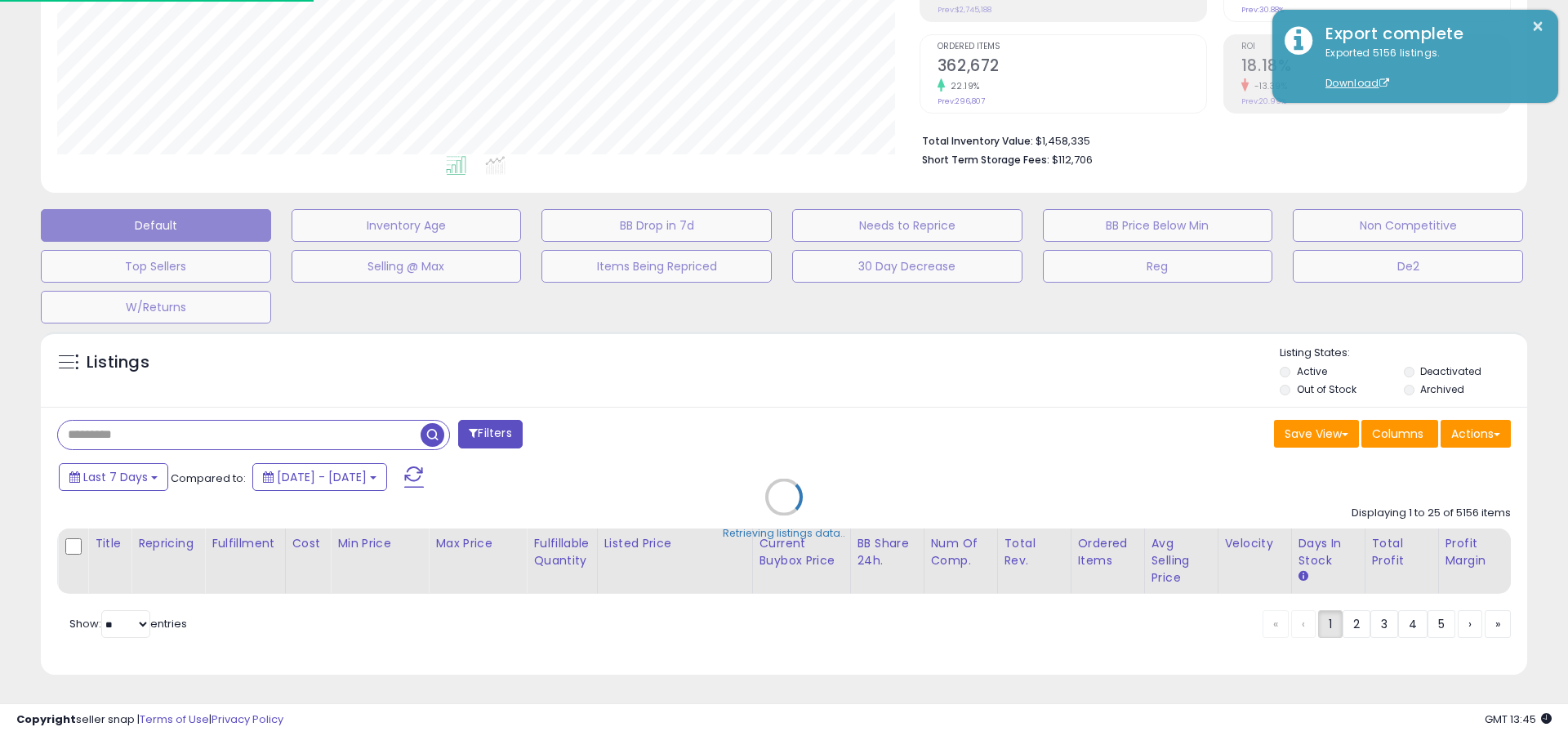 scroll, scrollTop: 816535, scrollLeft: 815804, axis: both 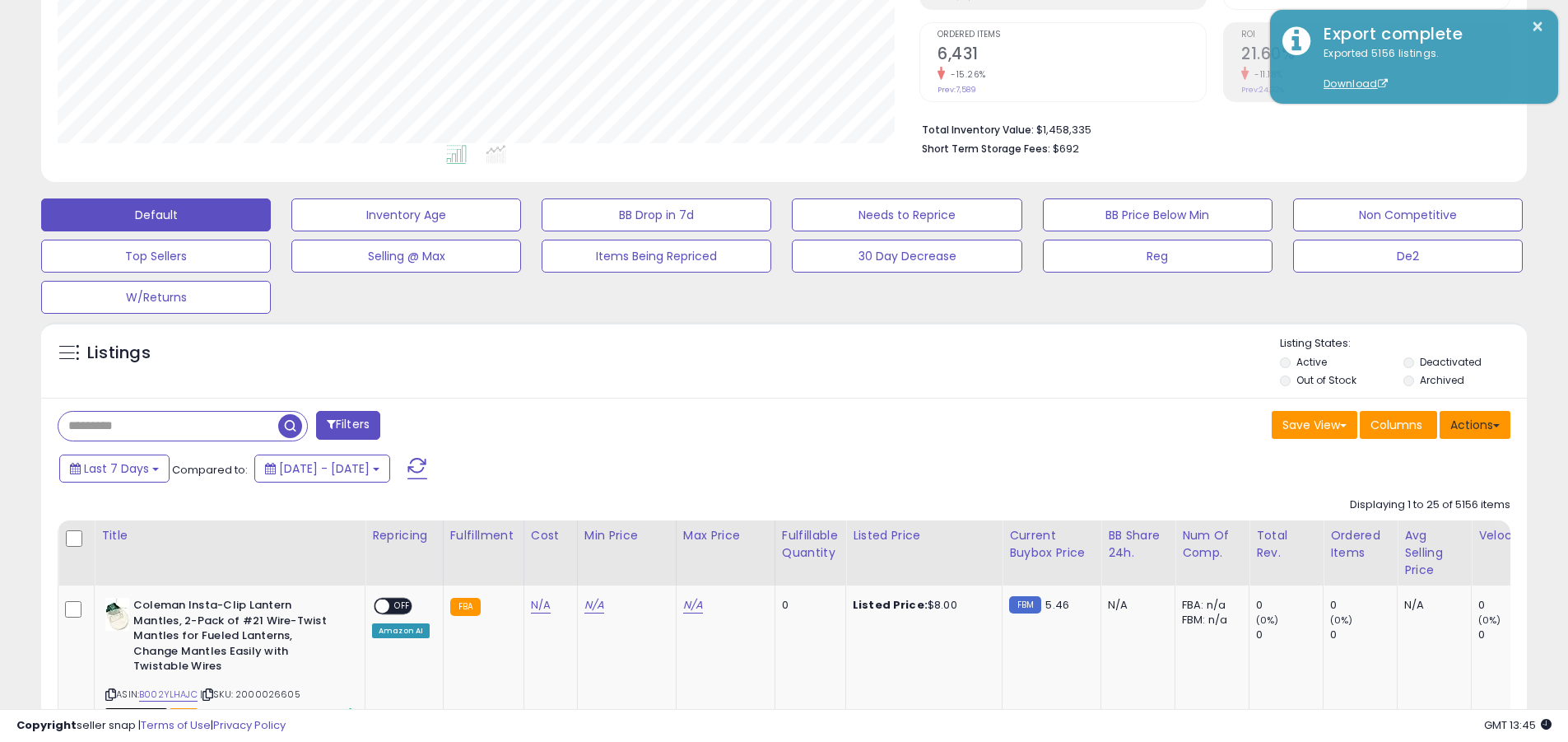 click on "Actions" at bounding box center [1475, 425] 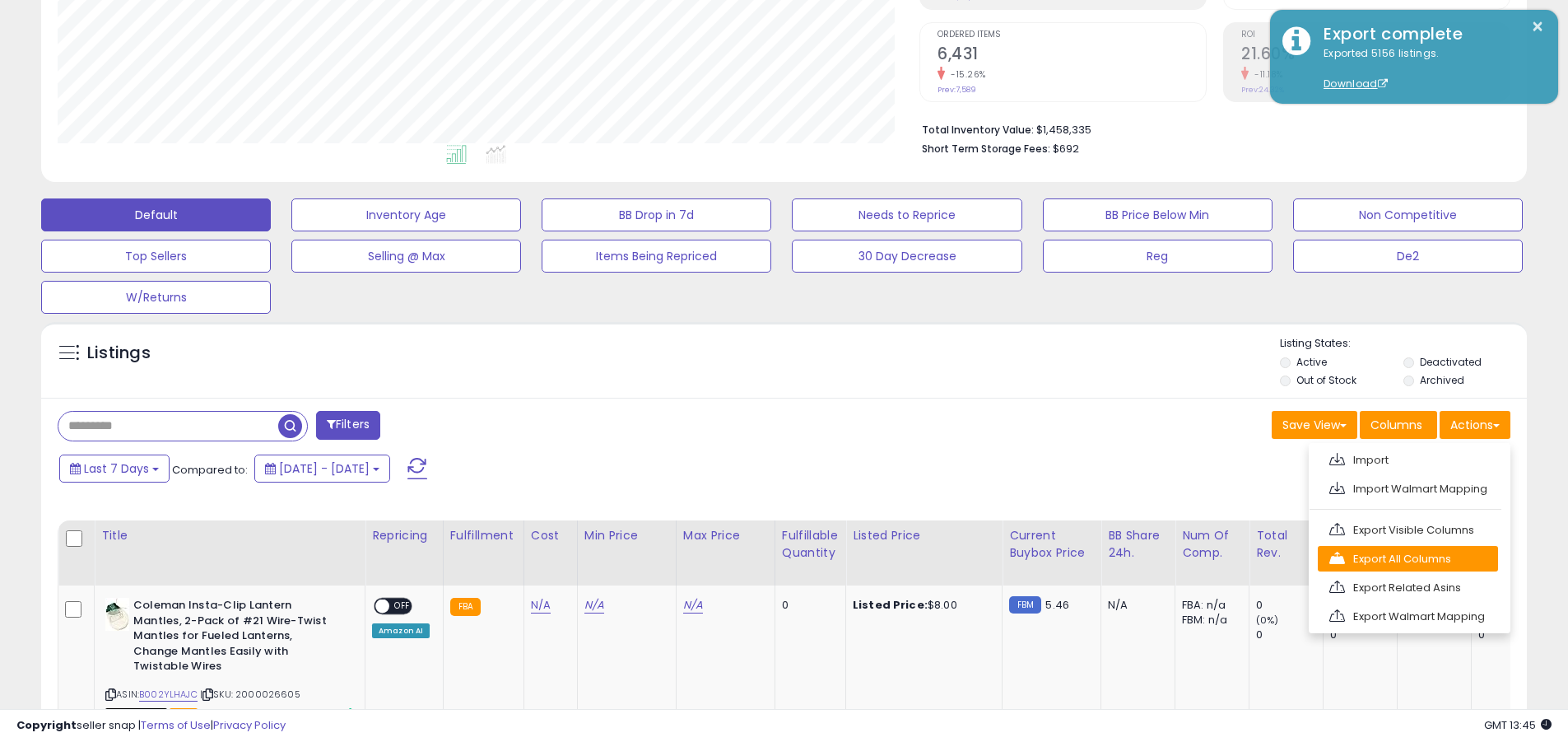 click on "Export All Columns" at bounding box center [1407, 460] 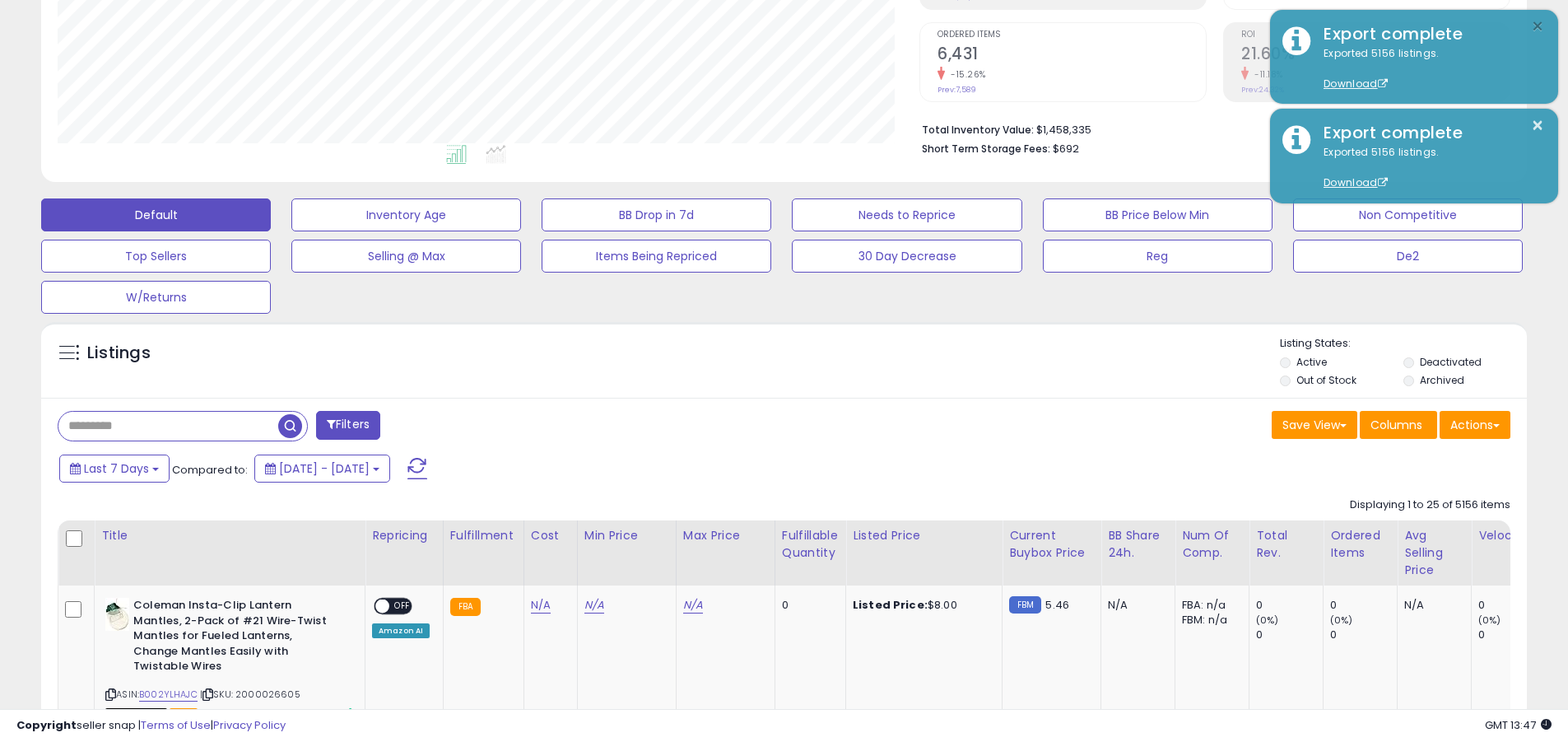 click on "×" at bounding box center (1538, 26) 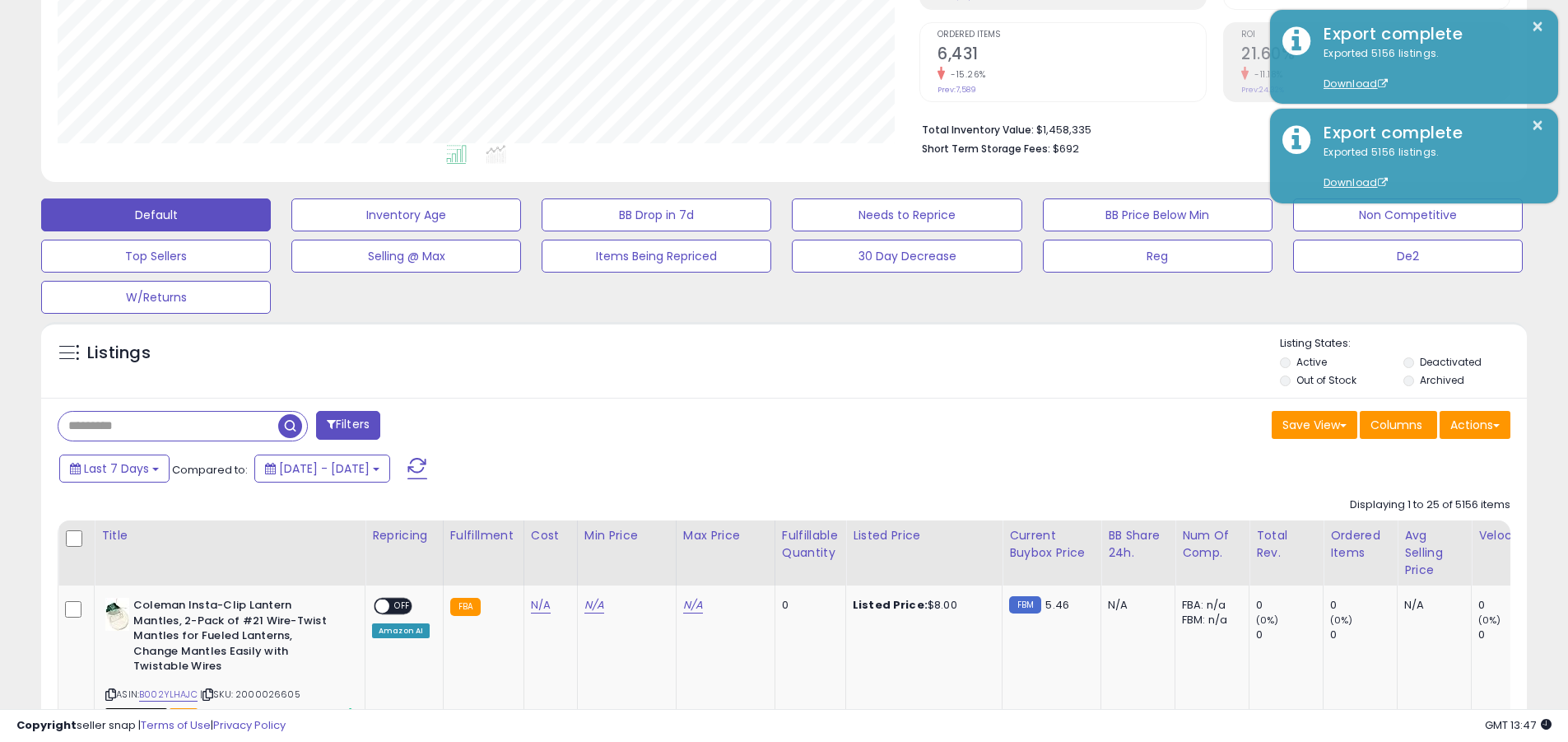 click at bounding box center [168, 426] 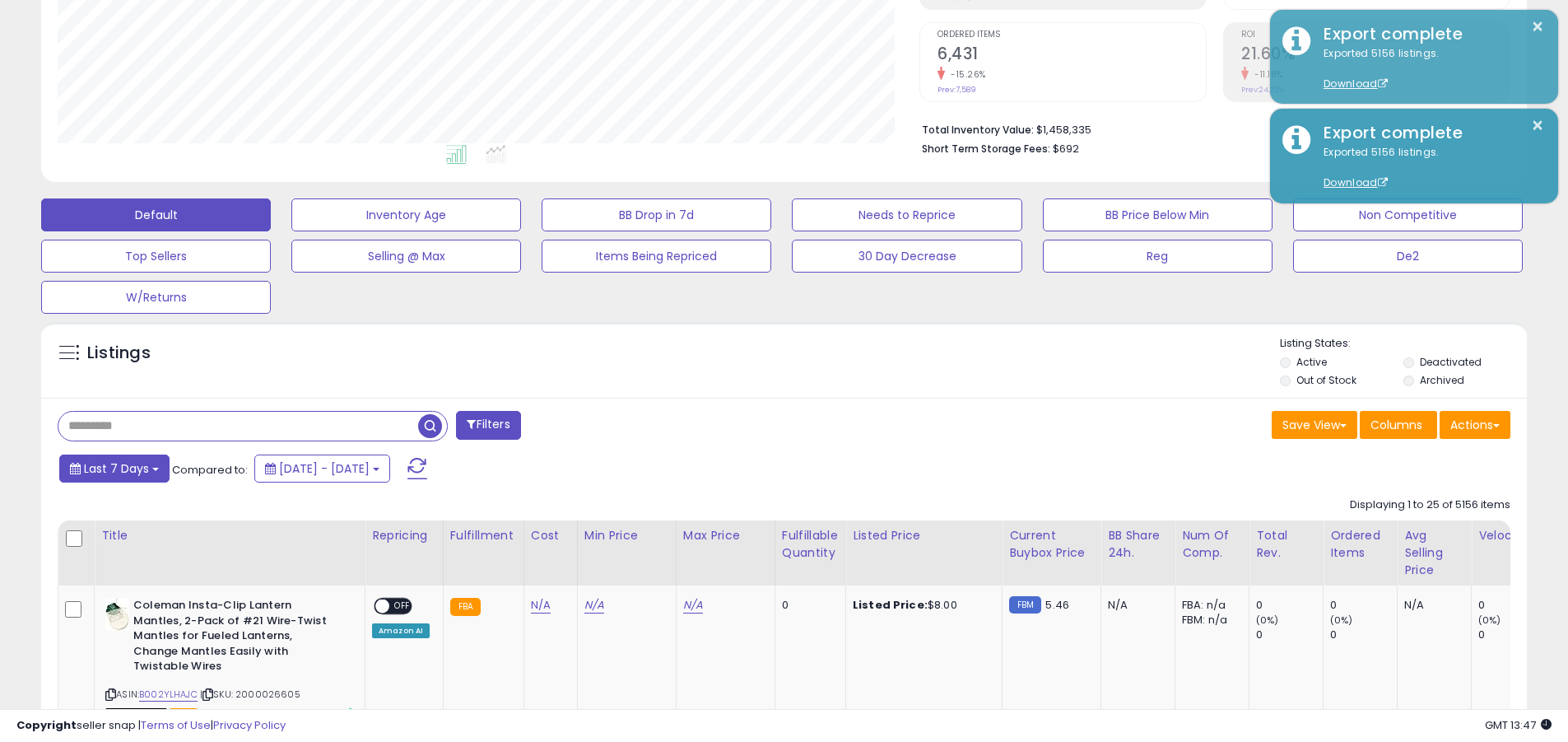 click on "Last 7 Days" at bounding box center [116, 469] 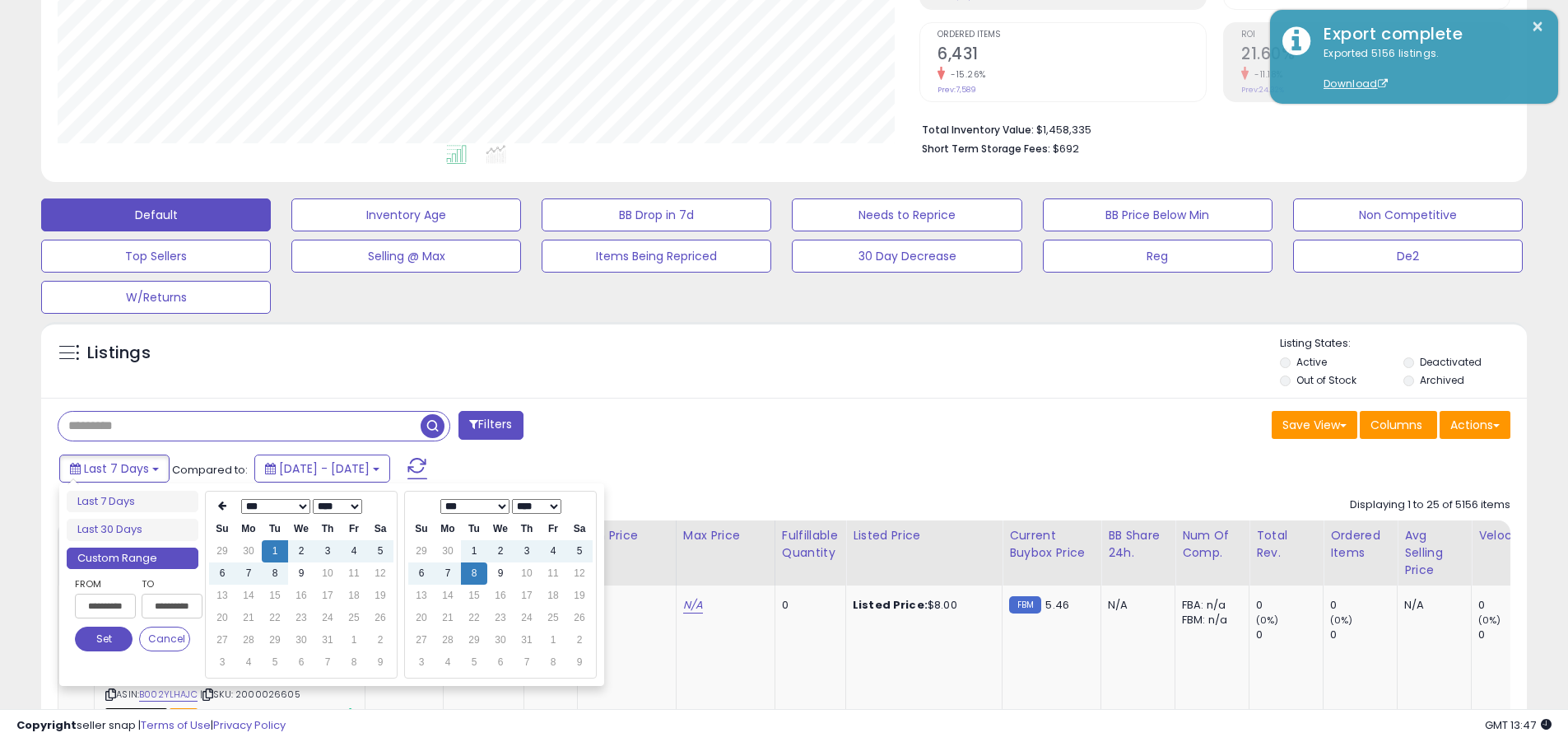 click on "**********" at bounding box center (105, 606) 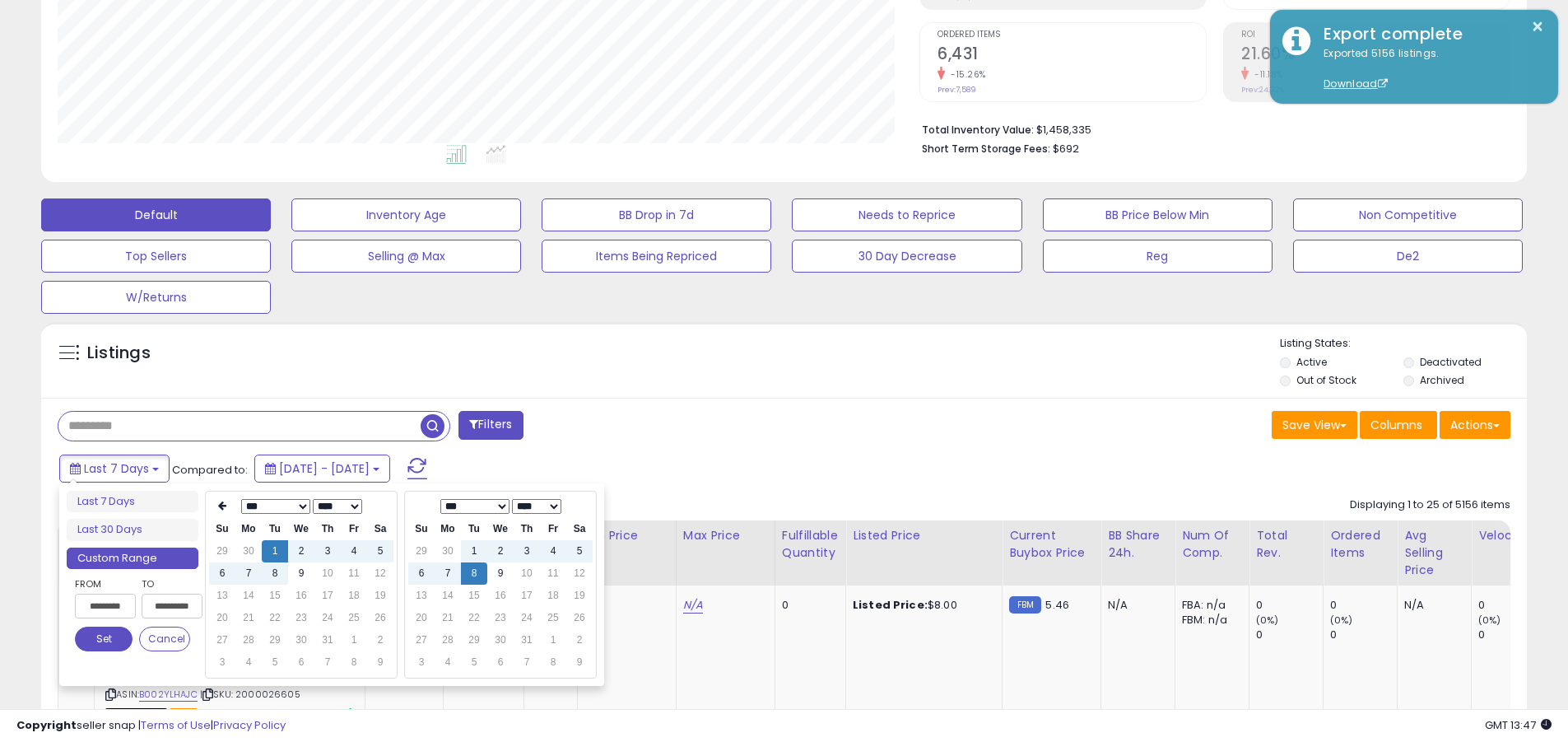 type on "**********" 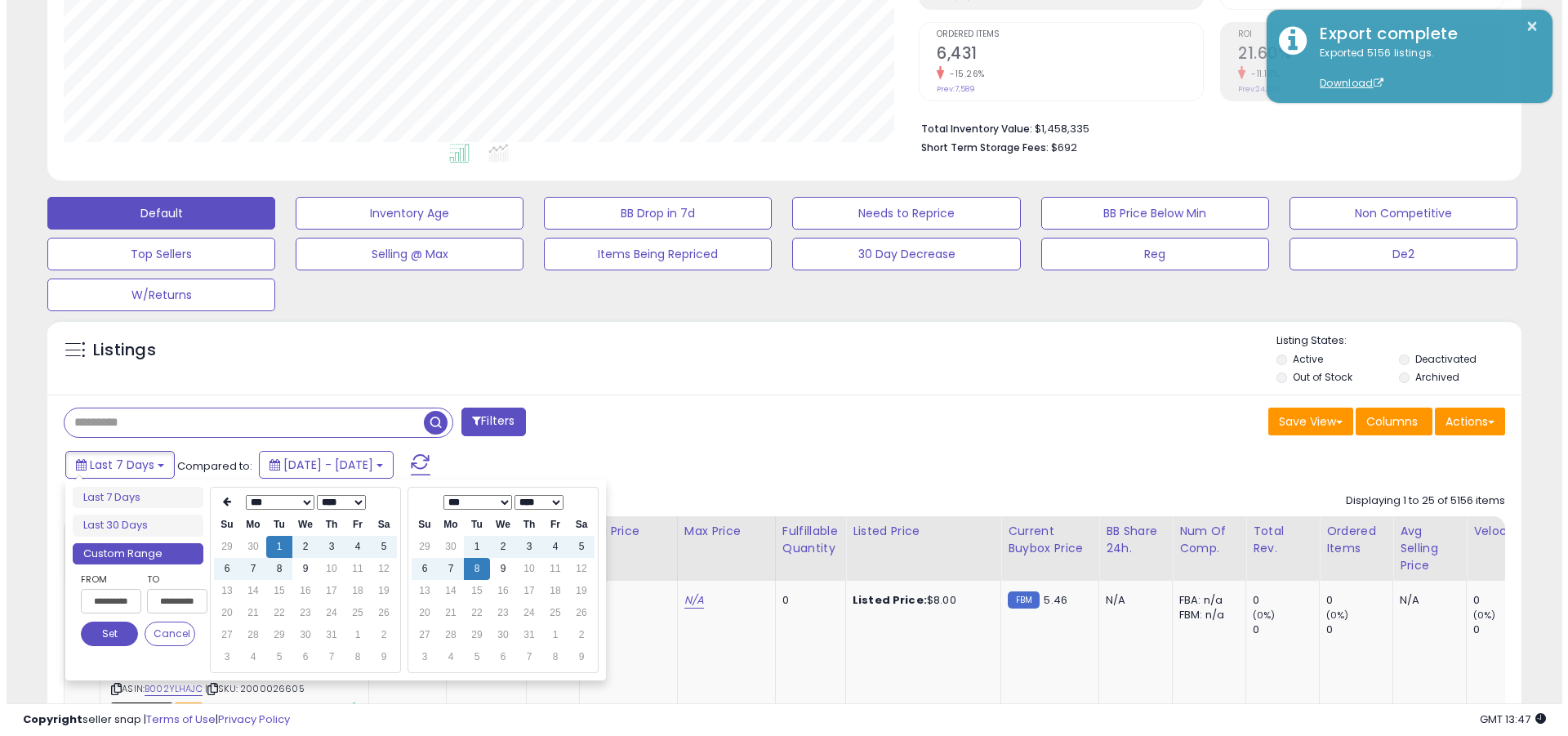 scroll, scrollTop: 0, scrollLeft: 2, axis: horizontal 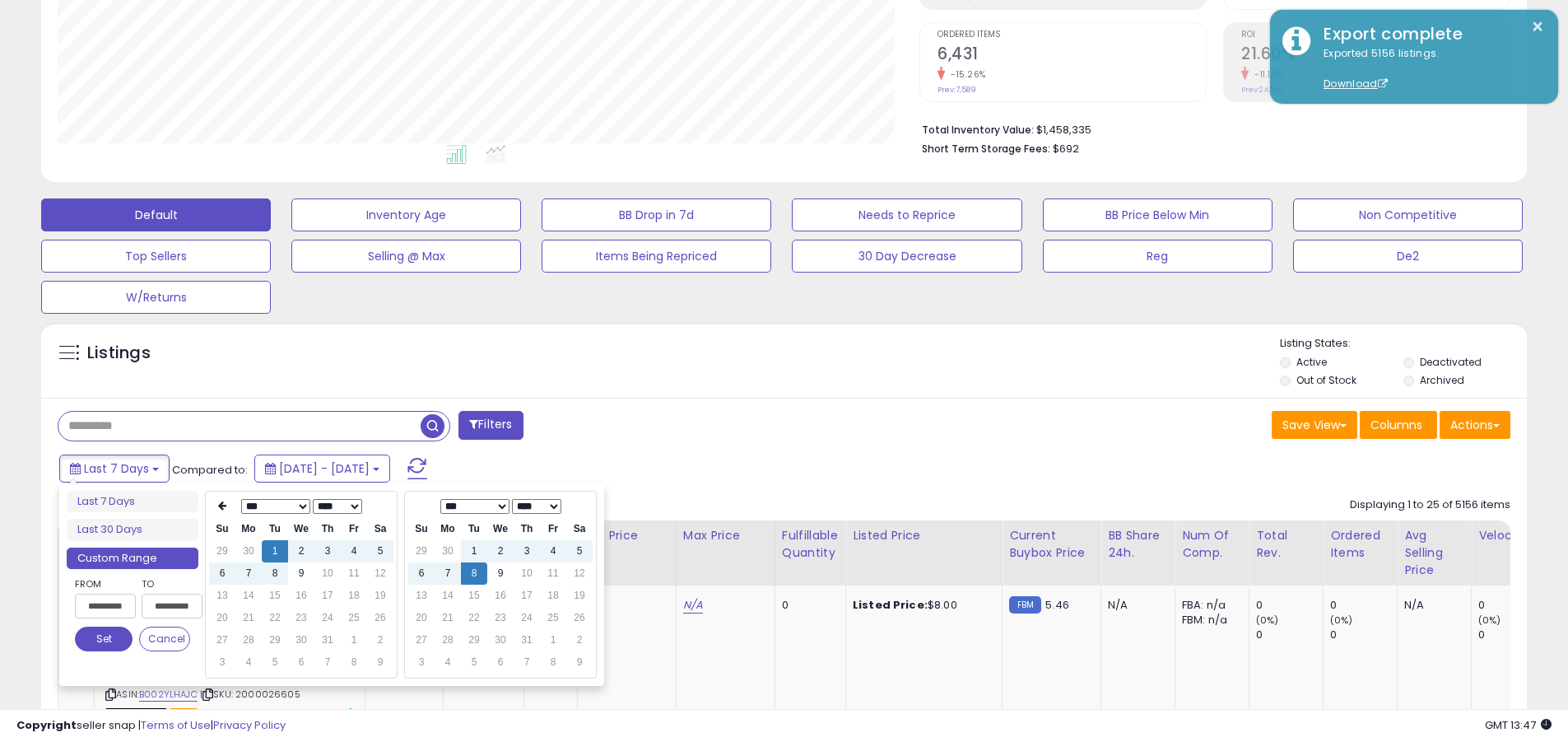 click on "Set" at bounding box center [104, 639] 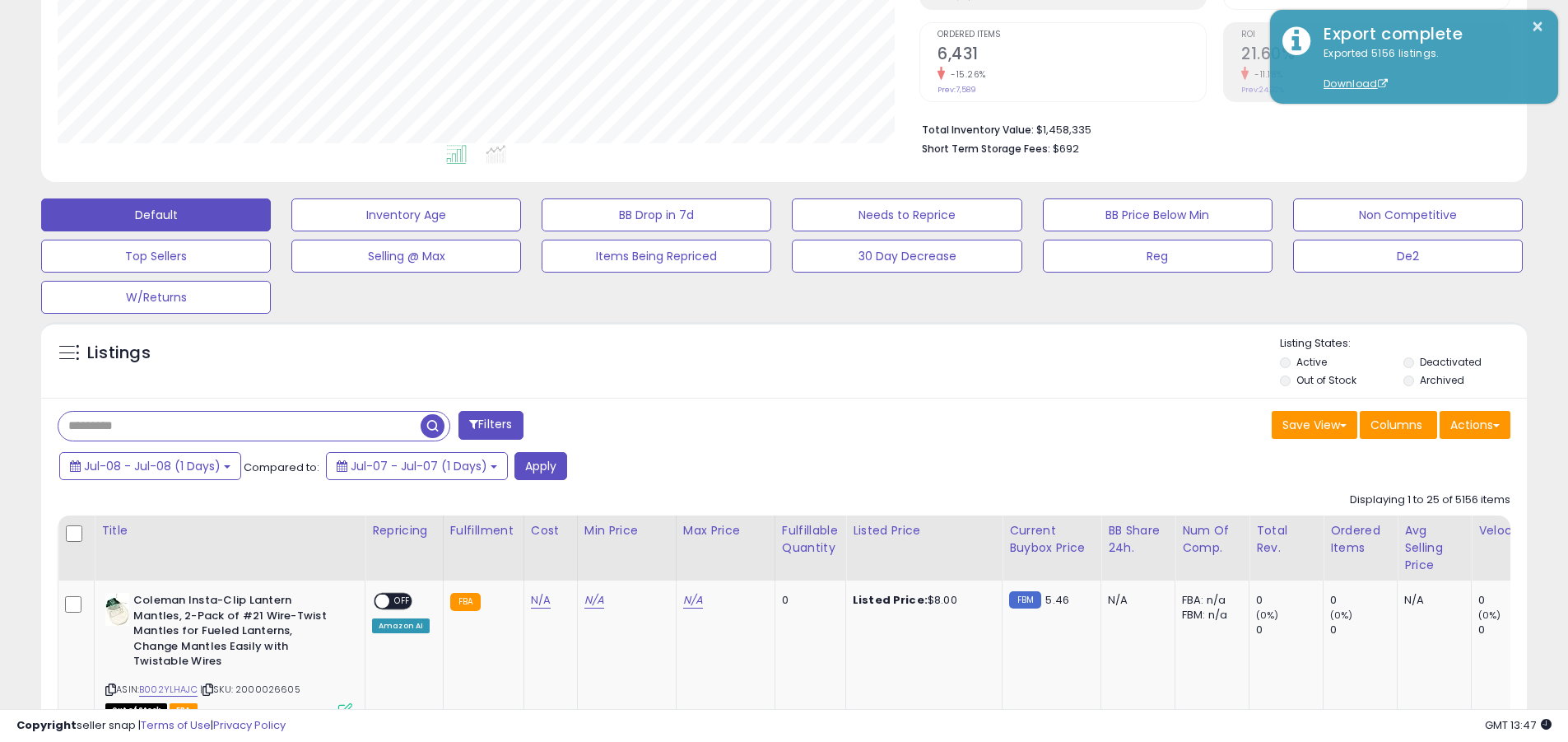 click at bounding box center [240, 426] 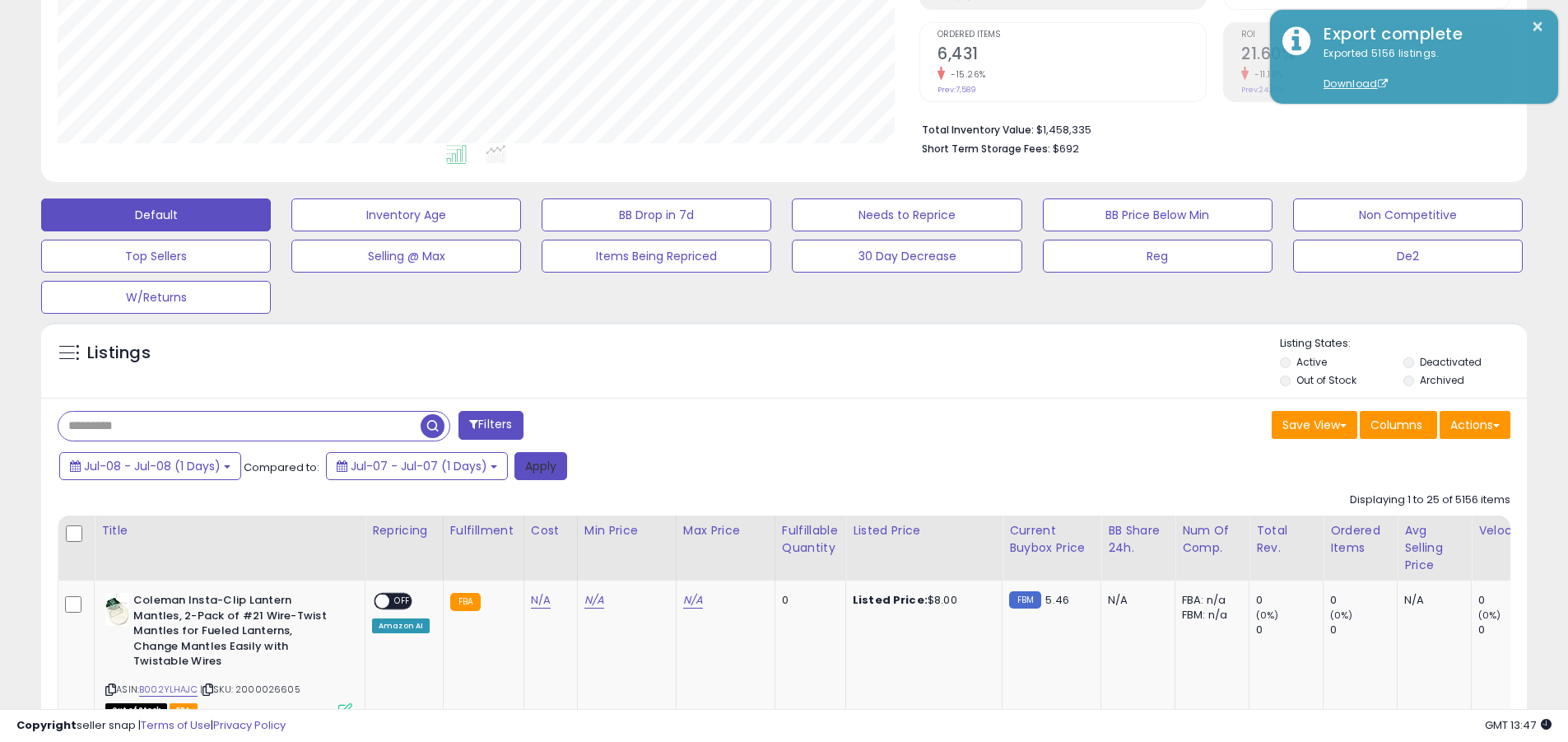 click on "Apply" at bounding box center (541, 466) 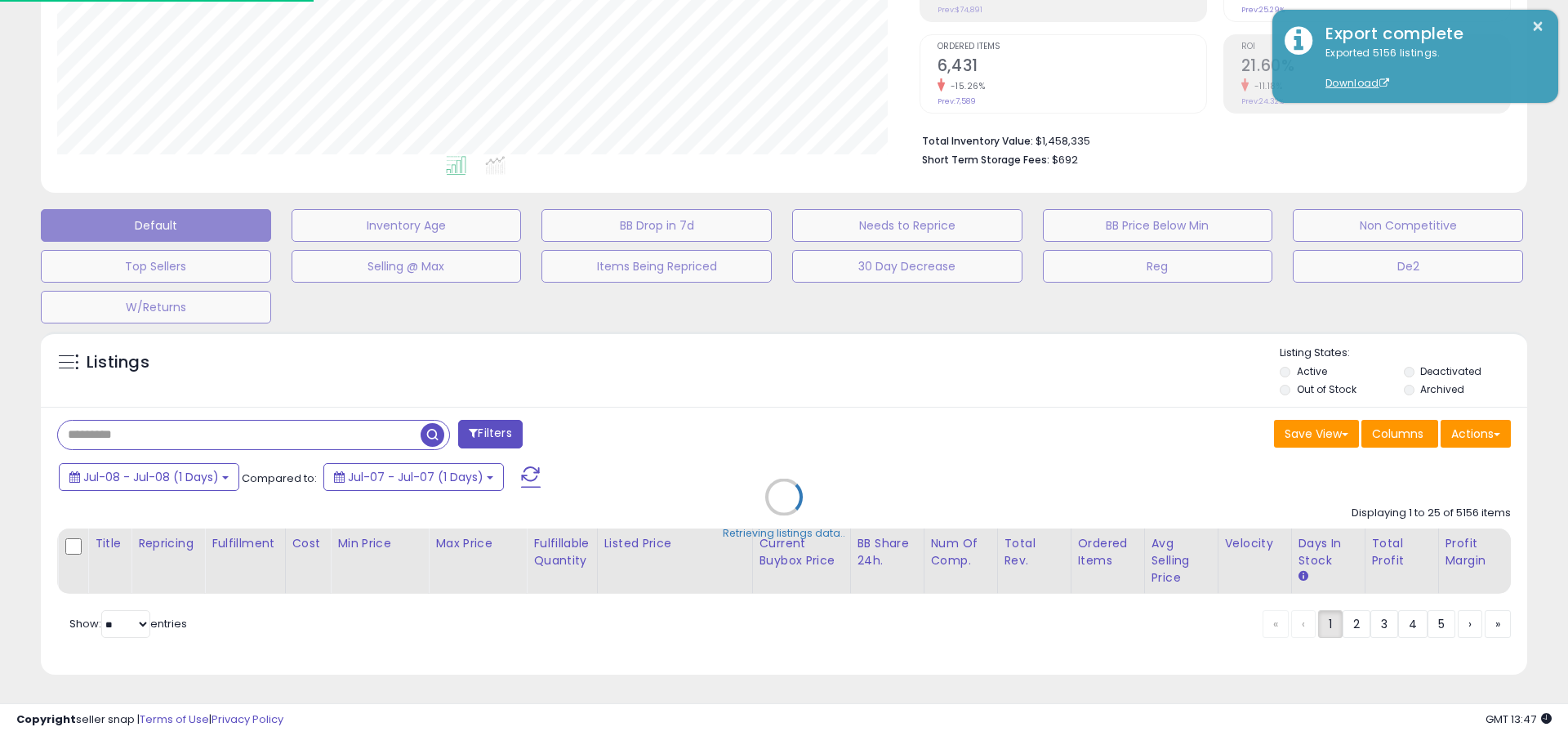 scroll, scrollTop: 816535, scrollLeft: 815804, axis: both 